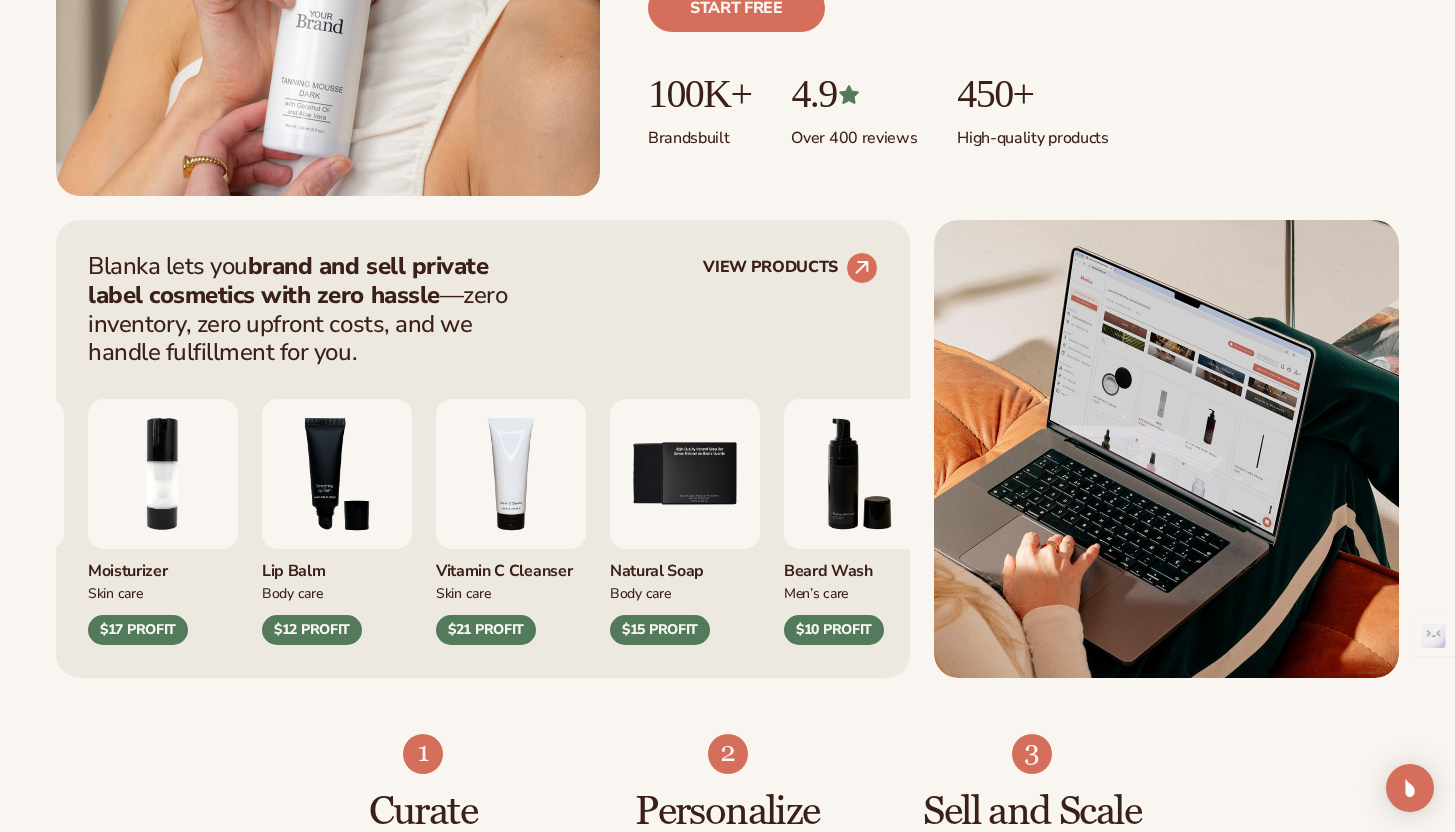 scroll, scrollTop: 615, scrollLeft: 0, axis: vertical 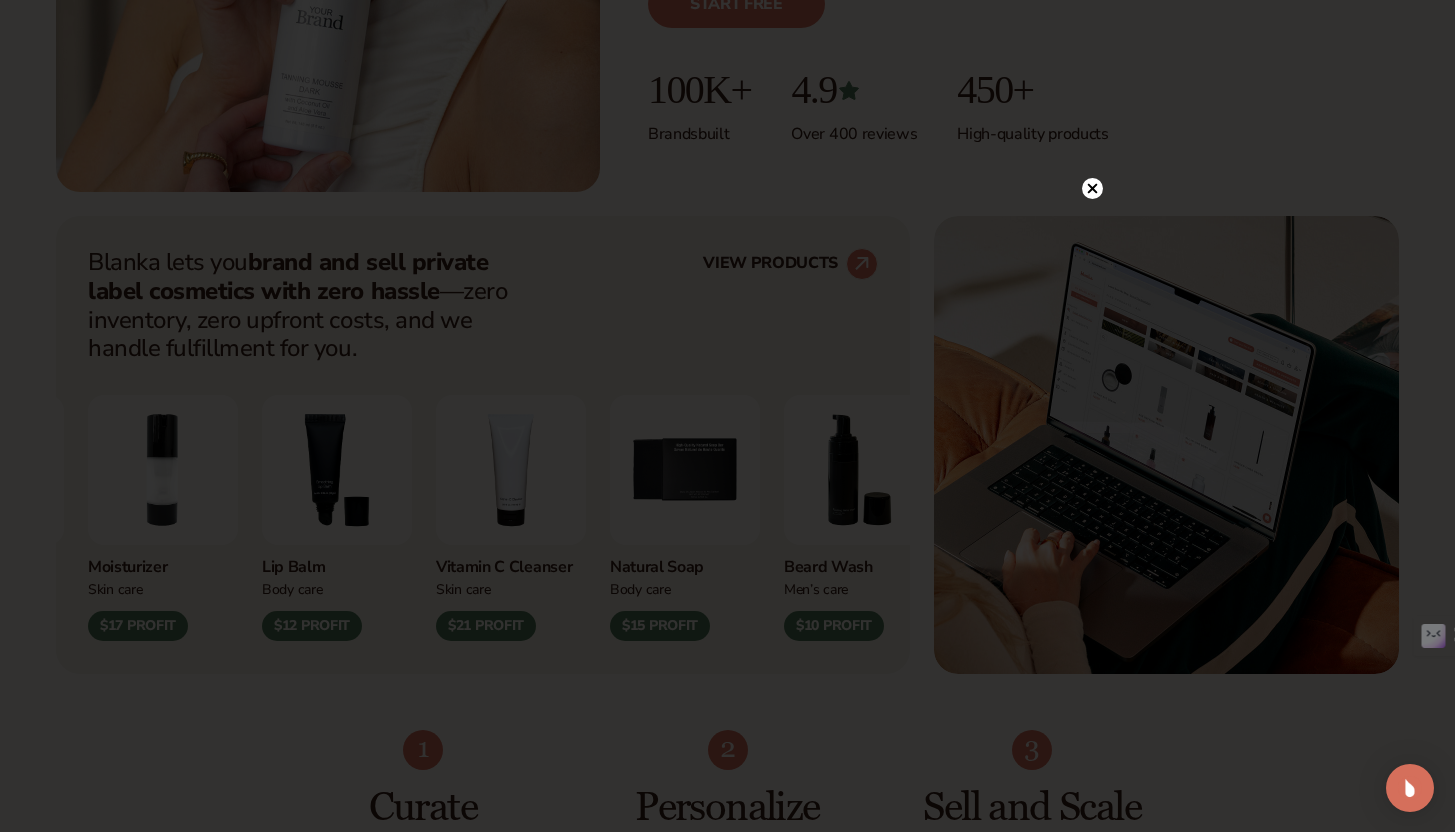click 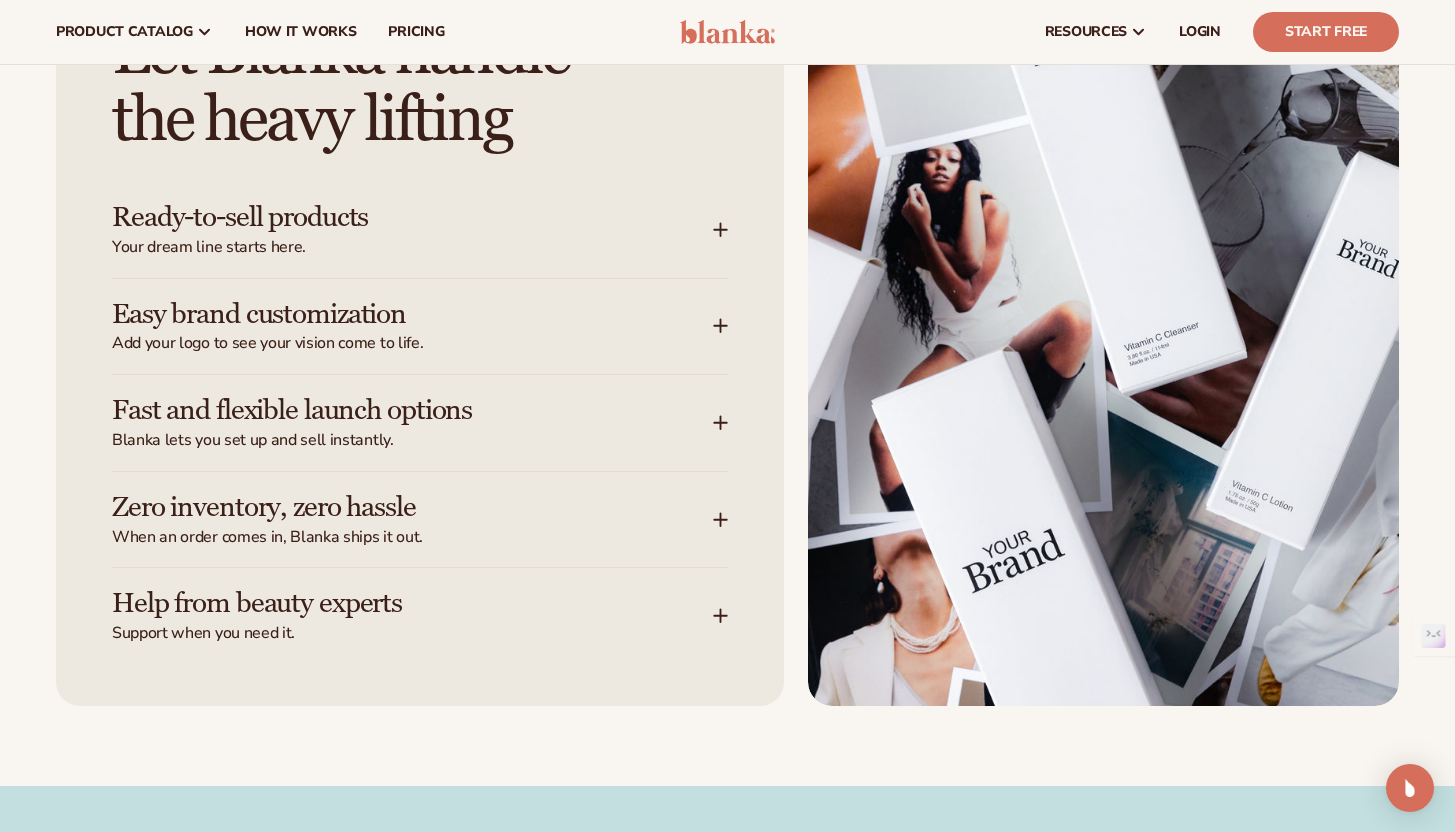 scroll, scrollTop: 2372, scrollLeft: 0, axis: vertical 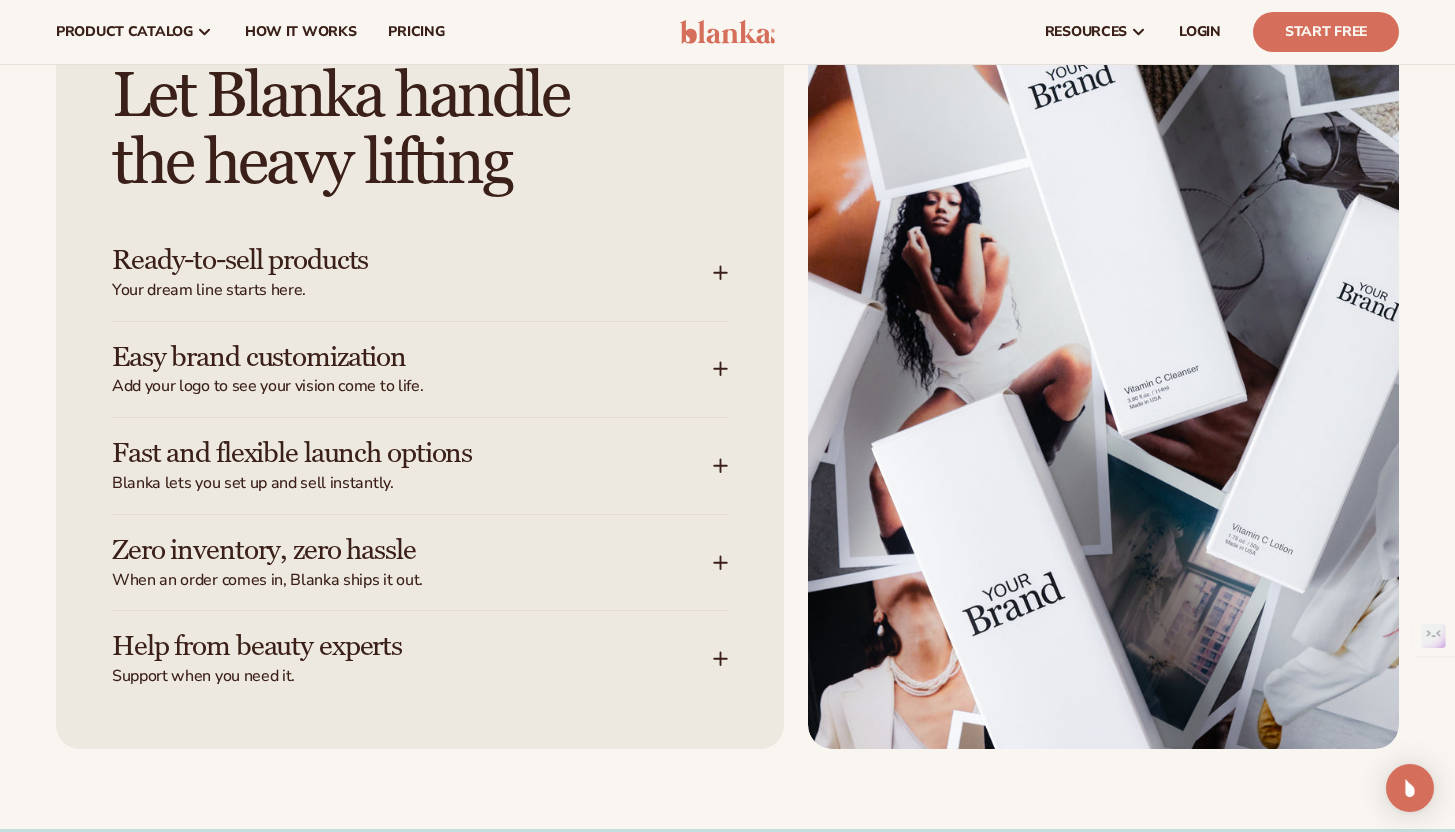 click on "Ready-to-sell products
Your dream line starts here." at bounding box center [412, 273] 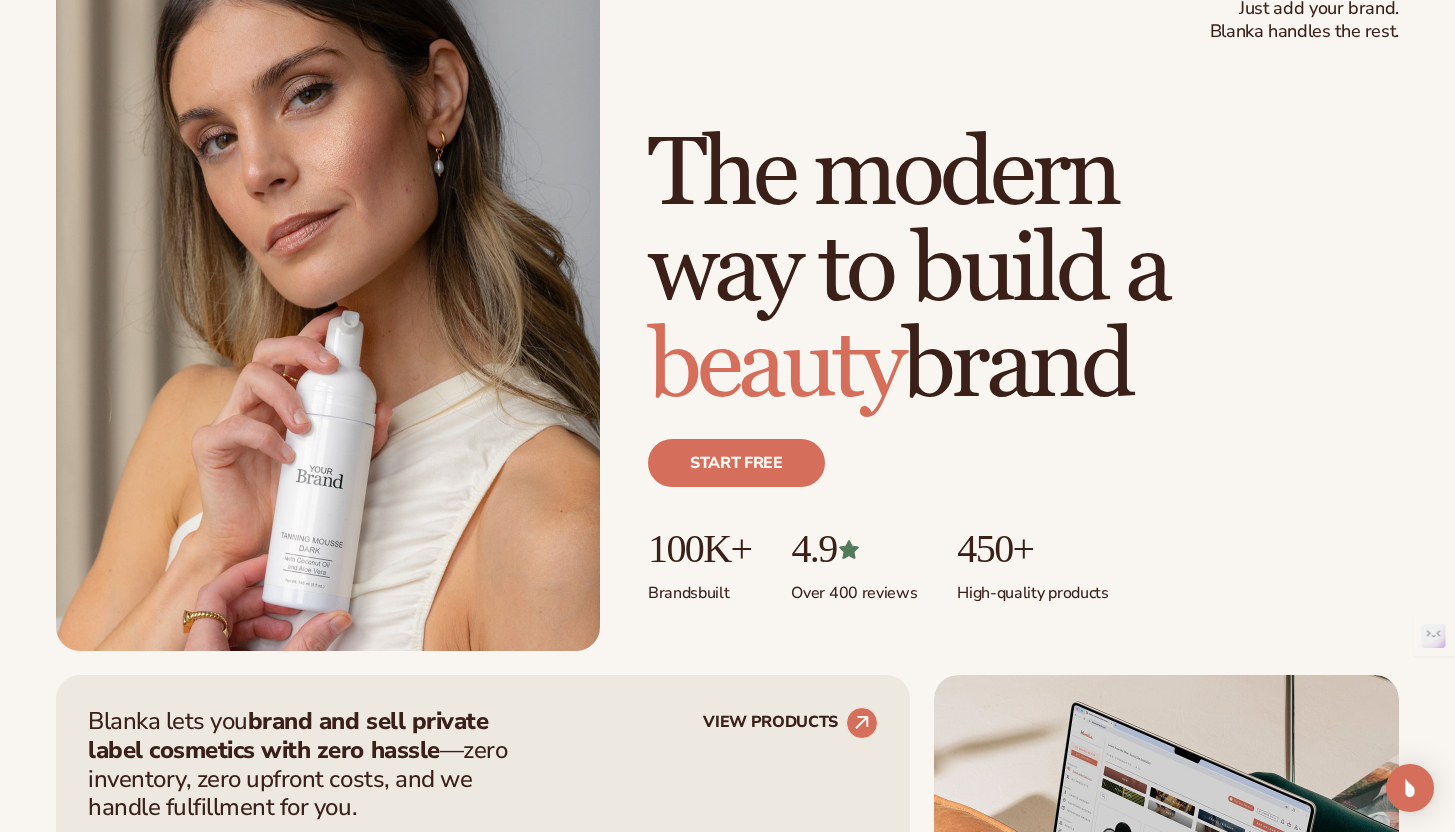 scroll, scrollTop: 0, scrollLeft: 0, axis: both 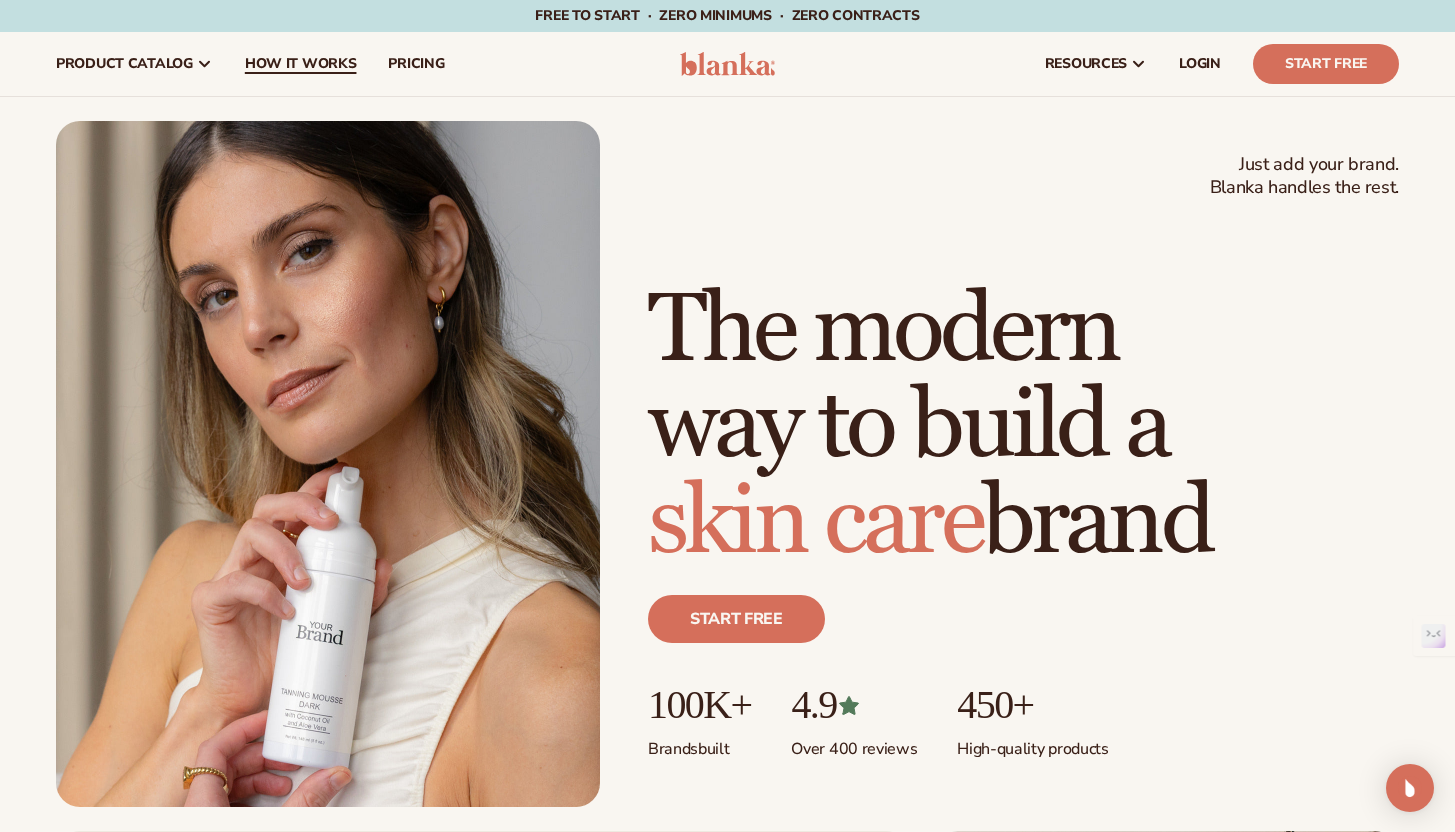 click on "How It Works" at bounding box center [301, 64] 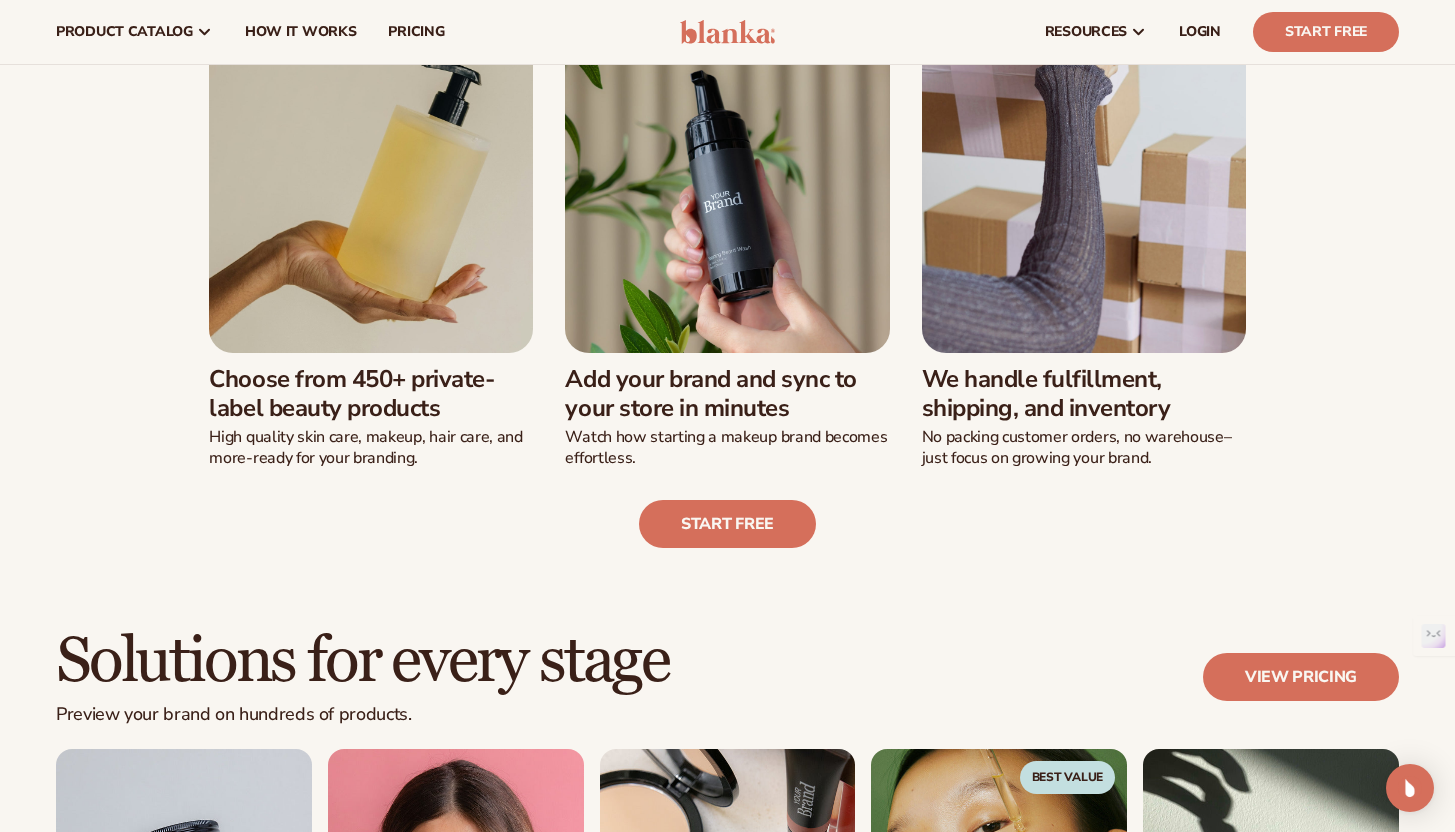 scroll, scrollTop: 0, scrollLeft: 0, axis: both 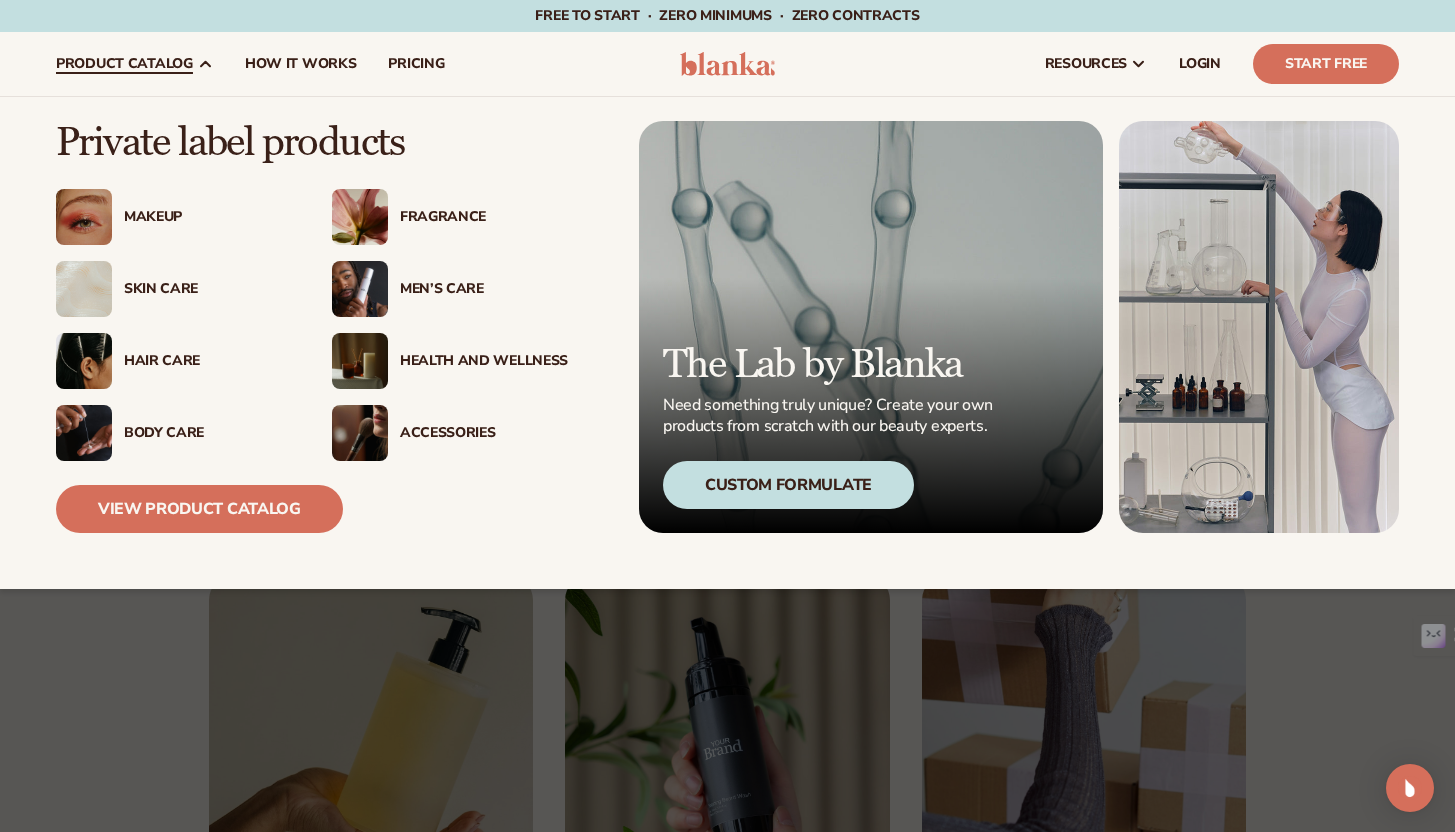 click on "Makeup" at bounding box center (208, 217) 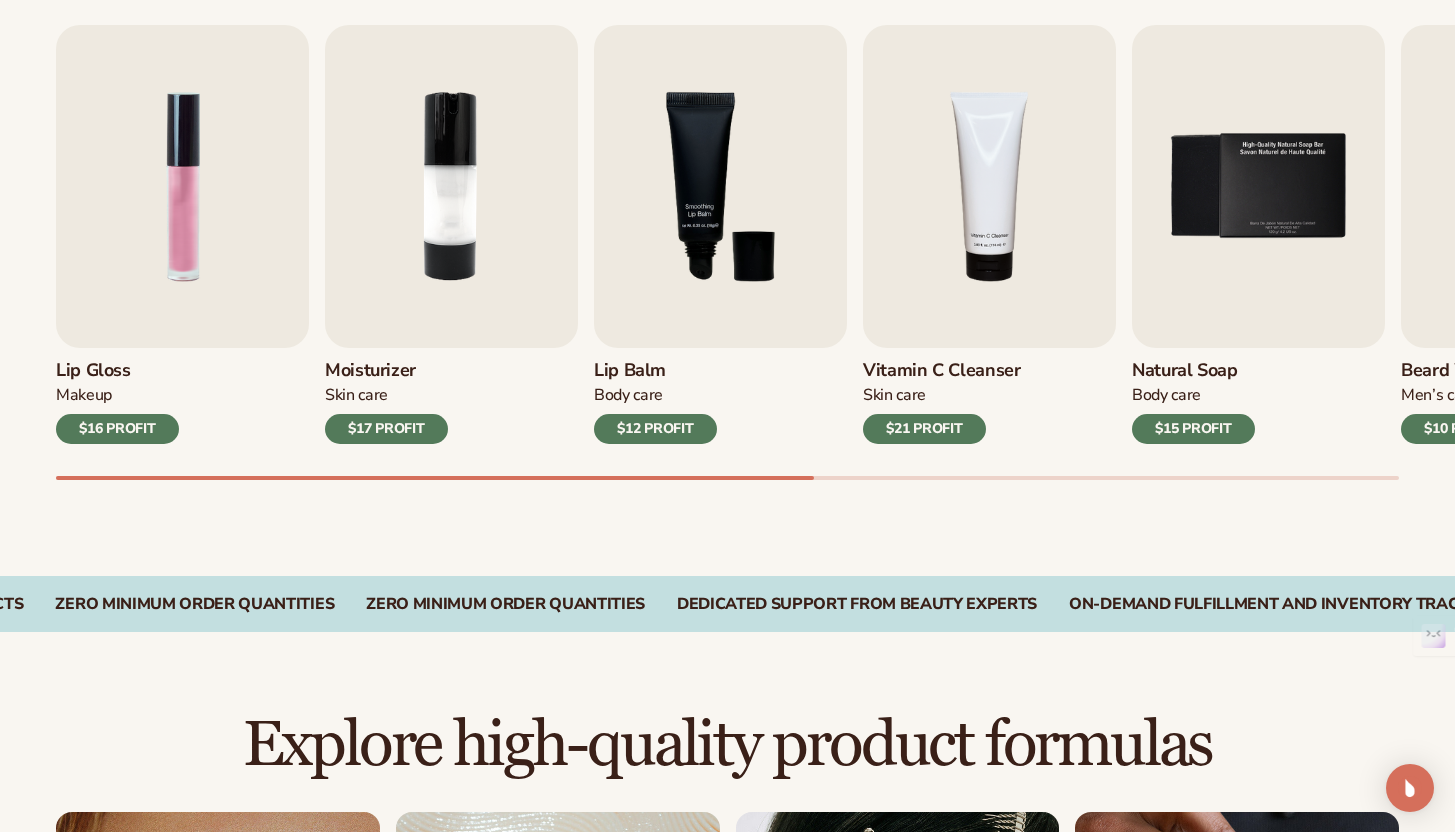 scroll, scrollTop: 709, scrollLeft: 0, axis: vertical 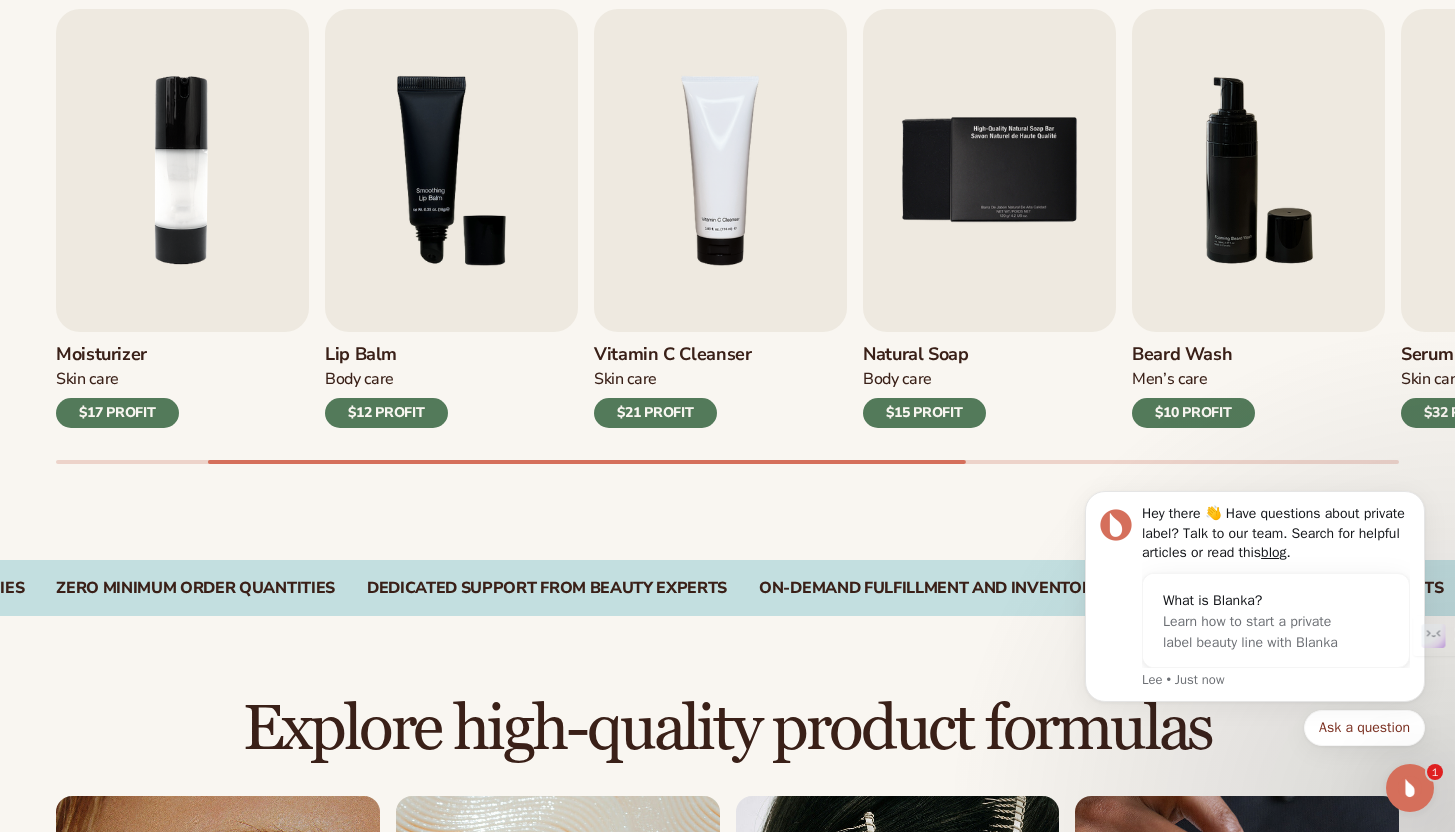 drag, startPoint x: 1965, startPoint y: 881, endPoint x: 1099, endPoint y: 459, distance: 963.3483 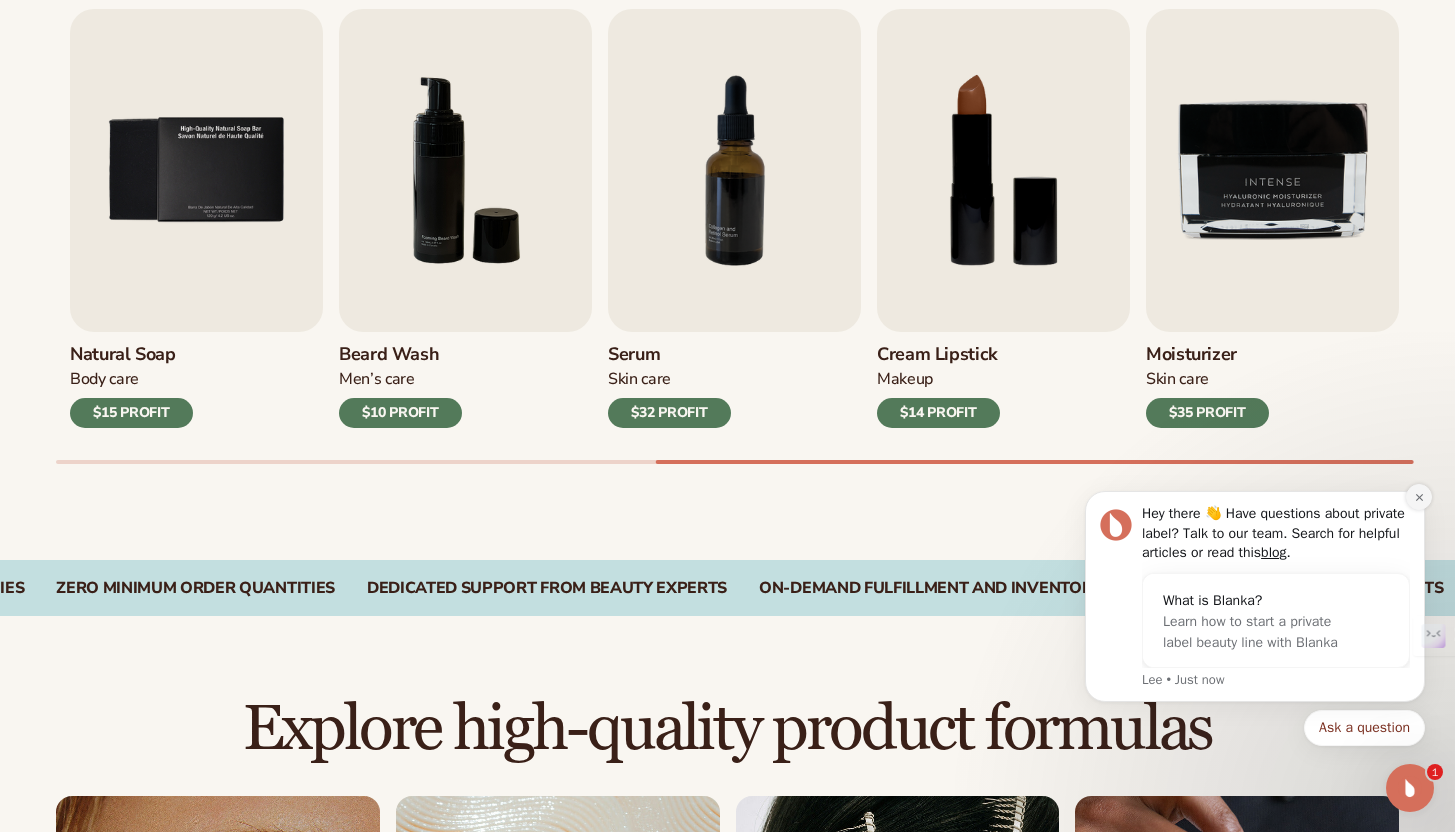 click at bounding box center (1419, 497) 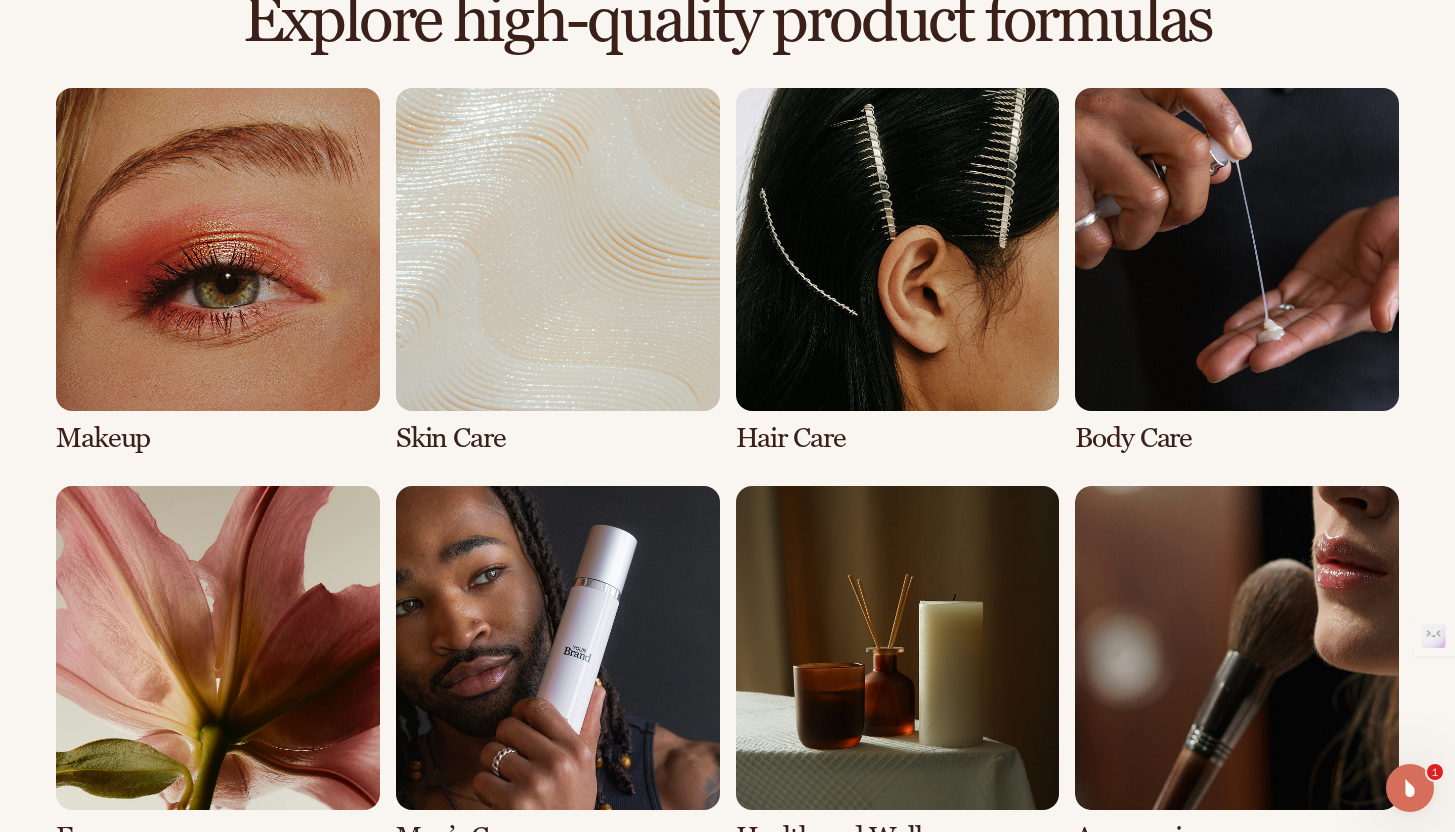 scroll, scrollTop: 1467, scrollLeft: 0, axis: vertical 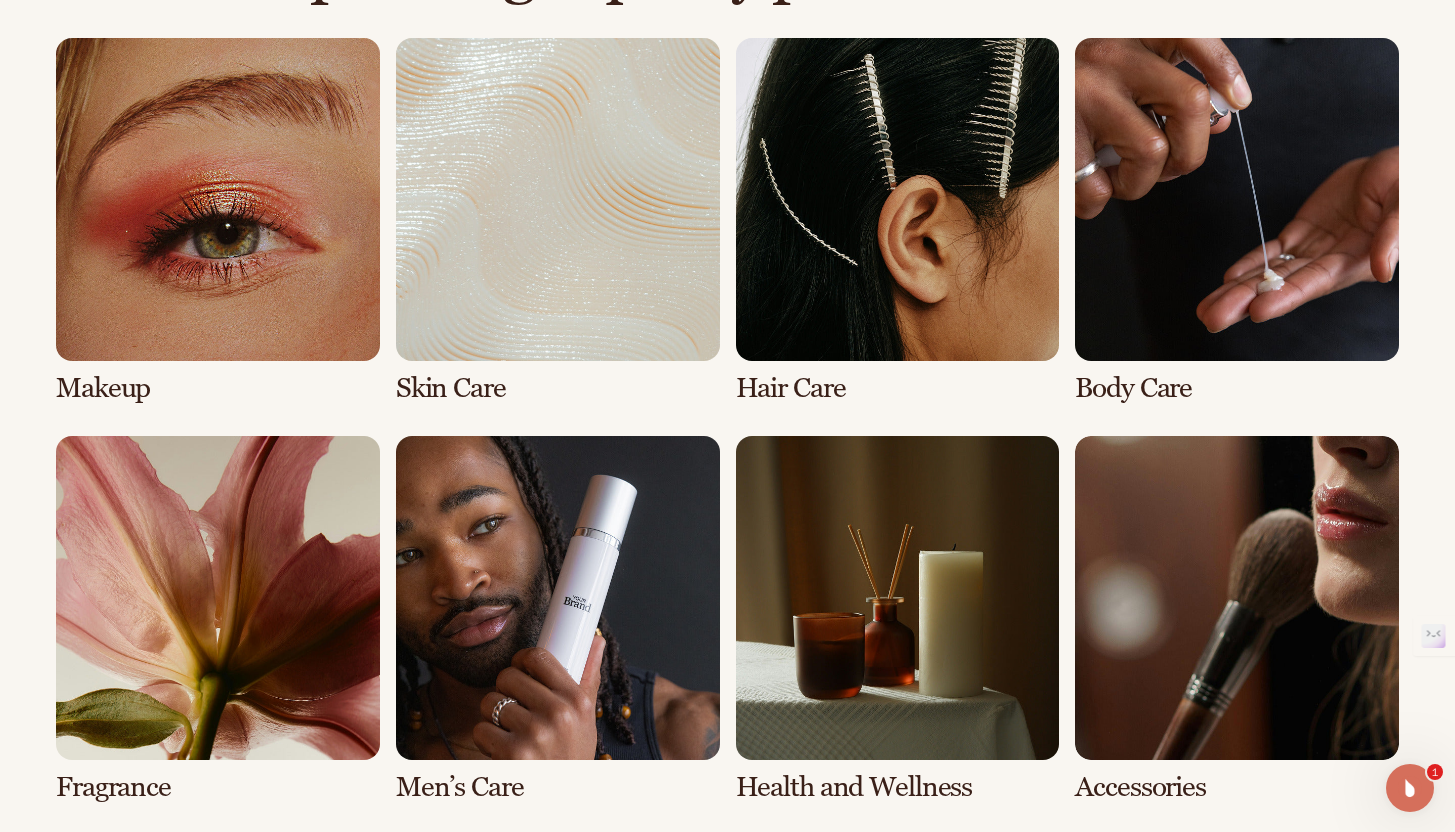 click at bounding box center (218, 221) 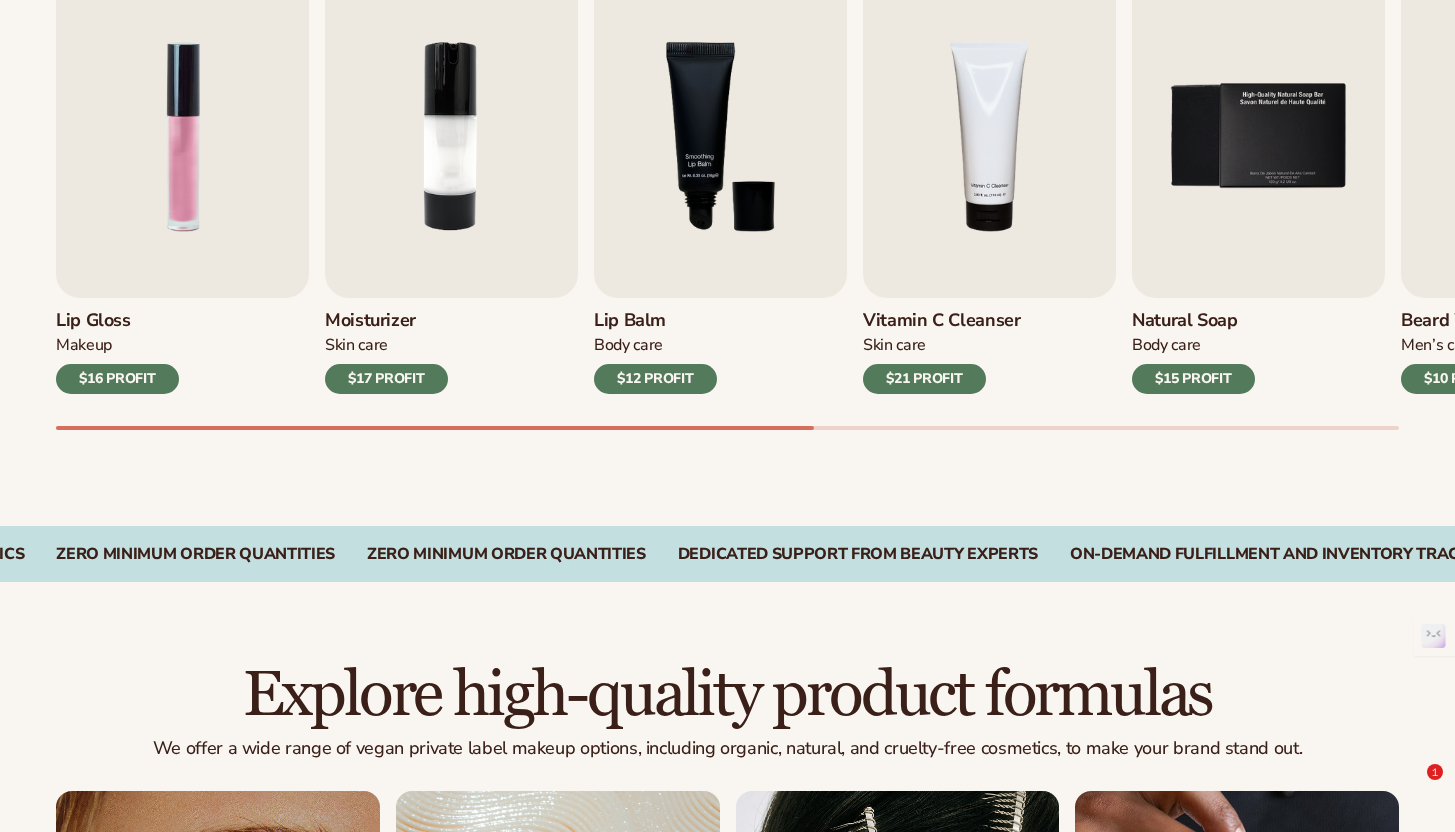 scroll, scrollTop: 820, scrollLeft: 0, axis: vertical 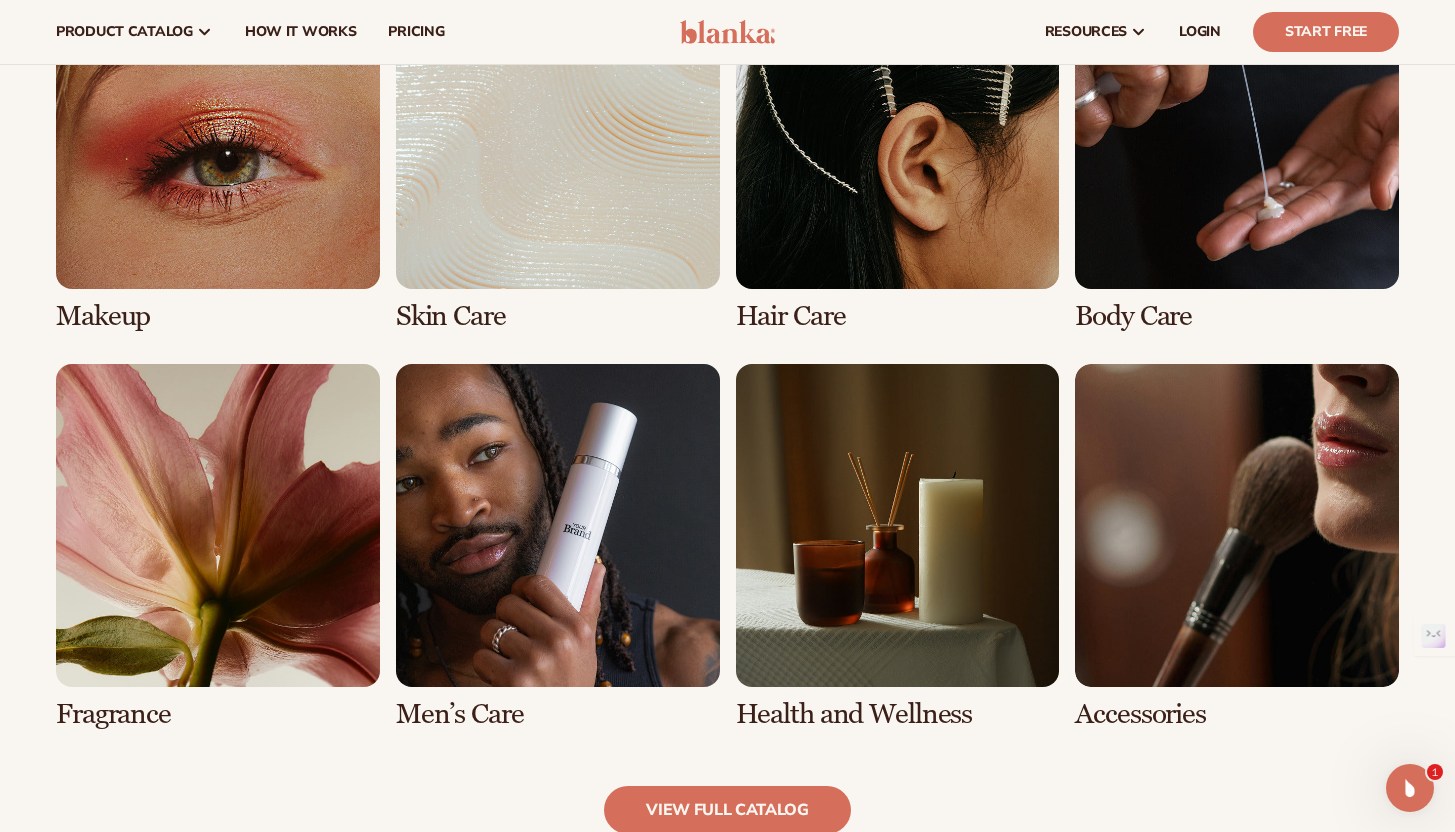 click at bounding box center (1237, 148) 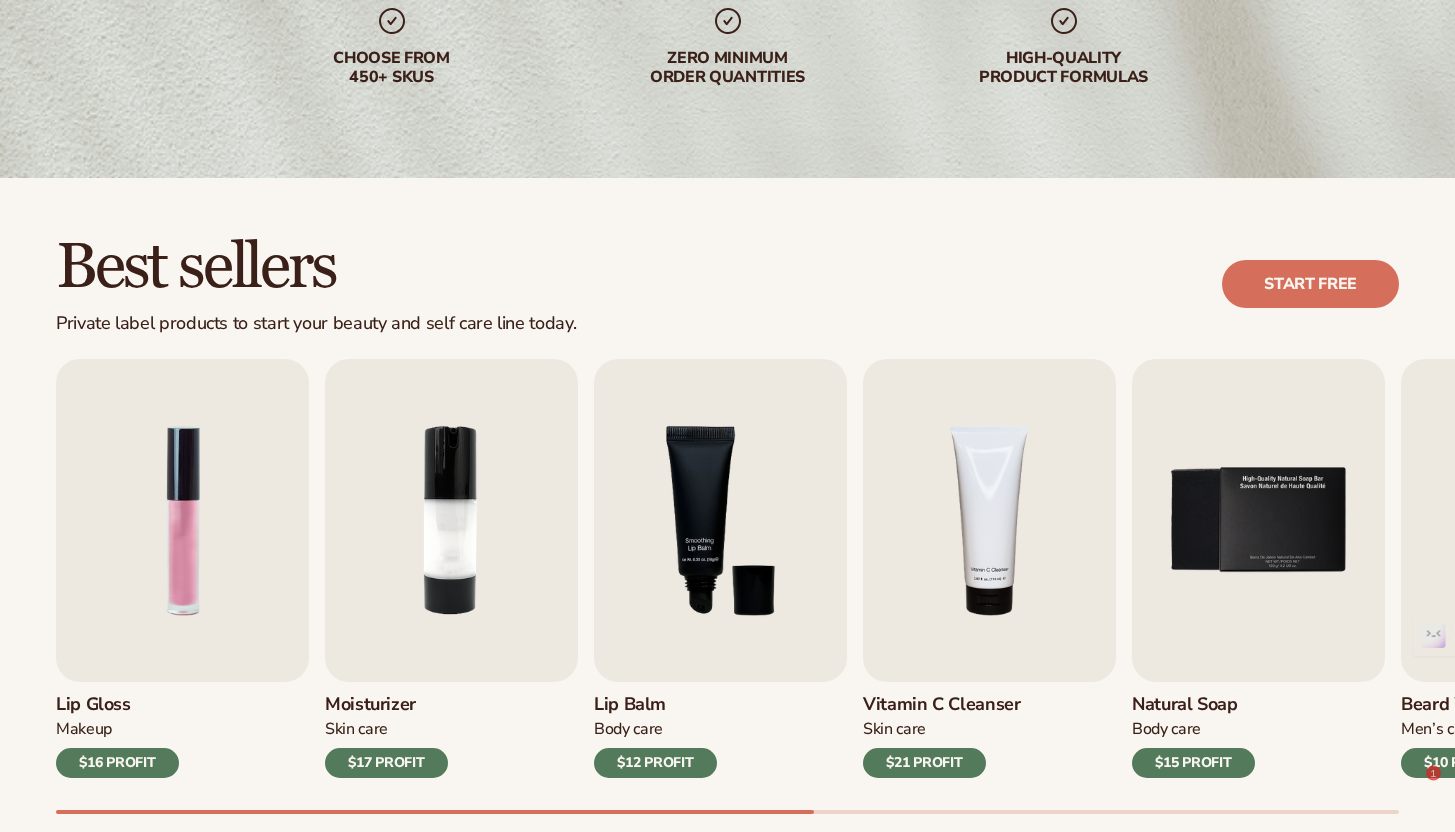 scroll, scrollTop: 928, scrollLeft: 0, axis: vertical 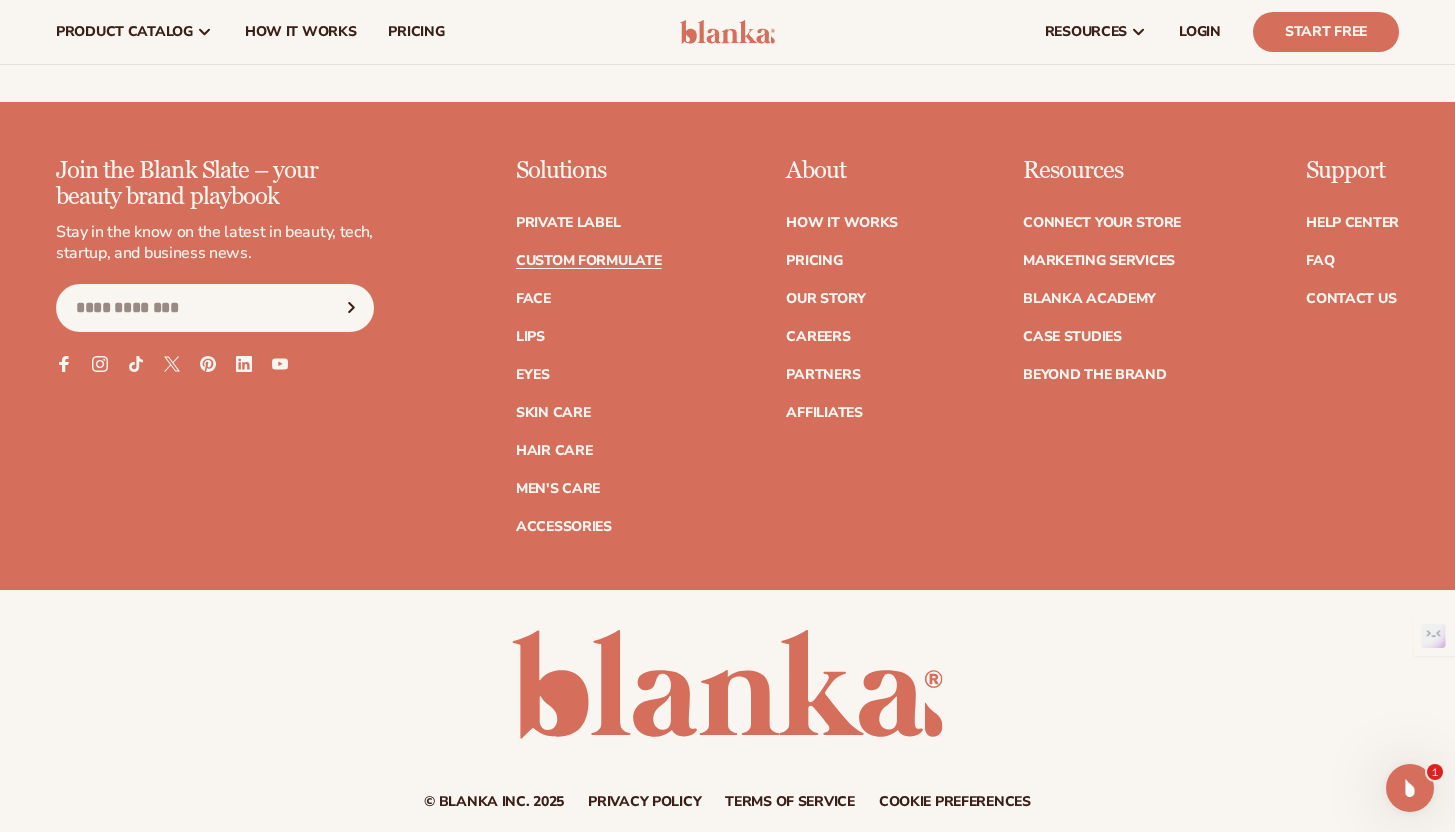 click on "Custom formulate" at bounding box center (589, 261) 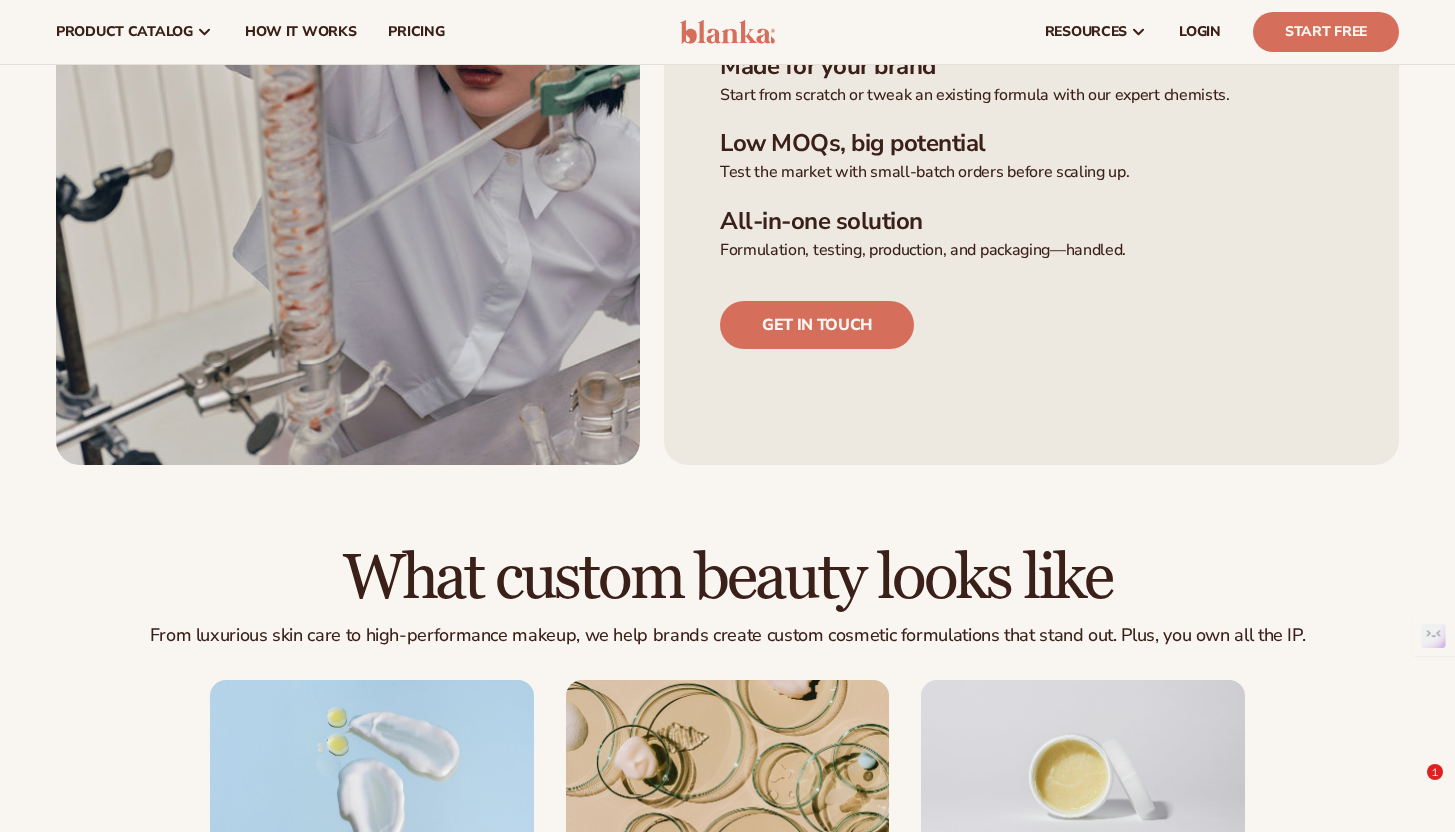 scroll, scrollTop: 726, scrollLeft: 0, axis: vertical 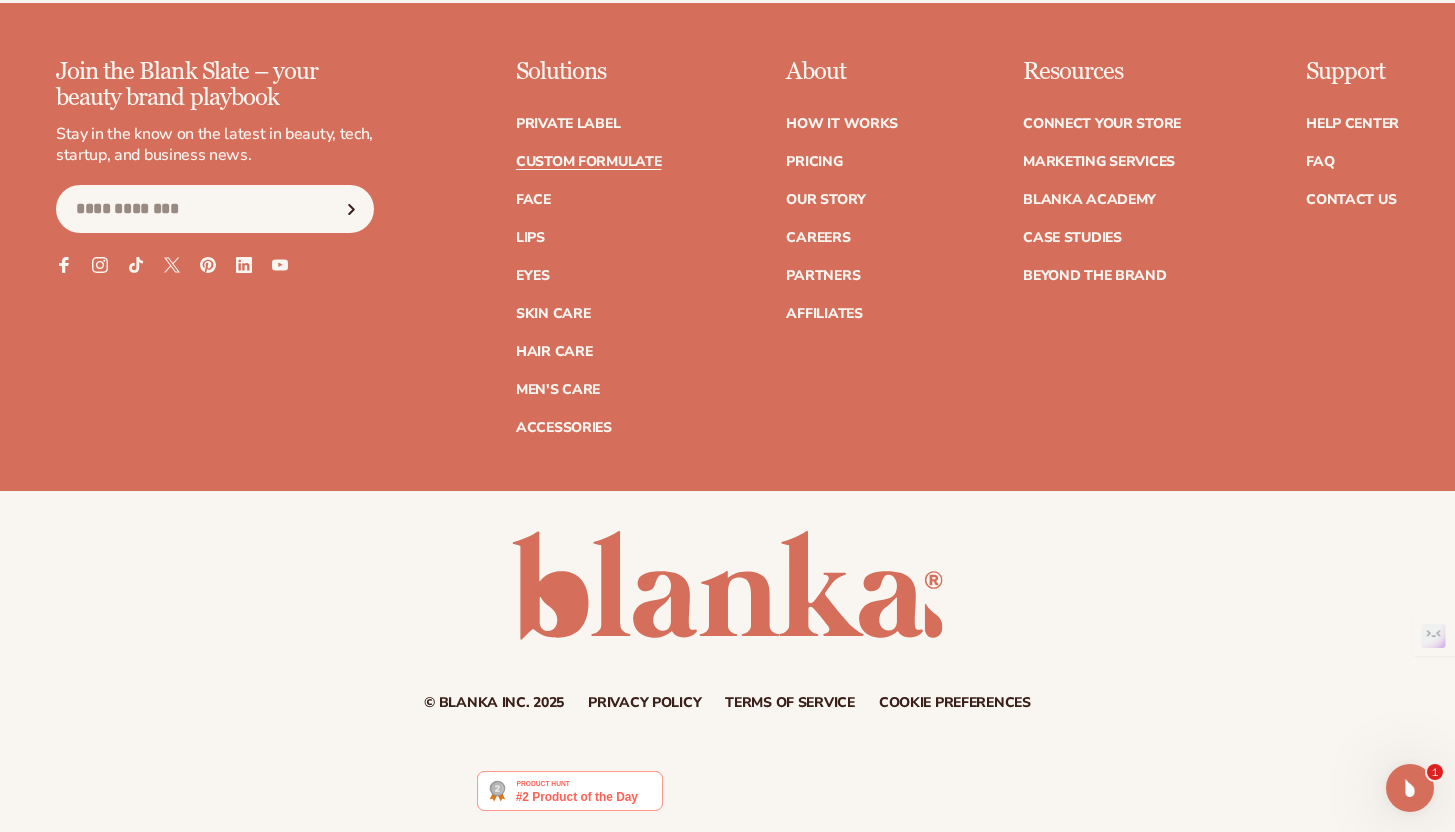 click on "How It Works
Pricing
Our Story
Careers
Partners
Affiliates" at bounding box center (842, 209) 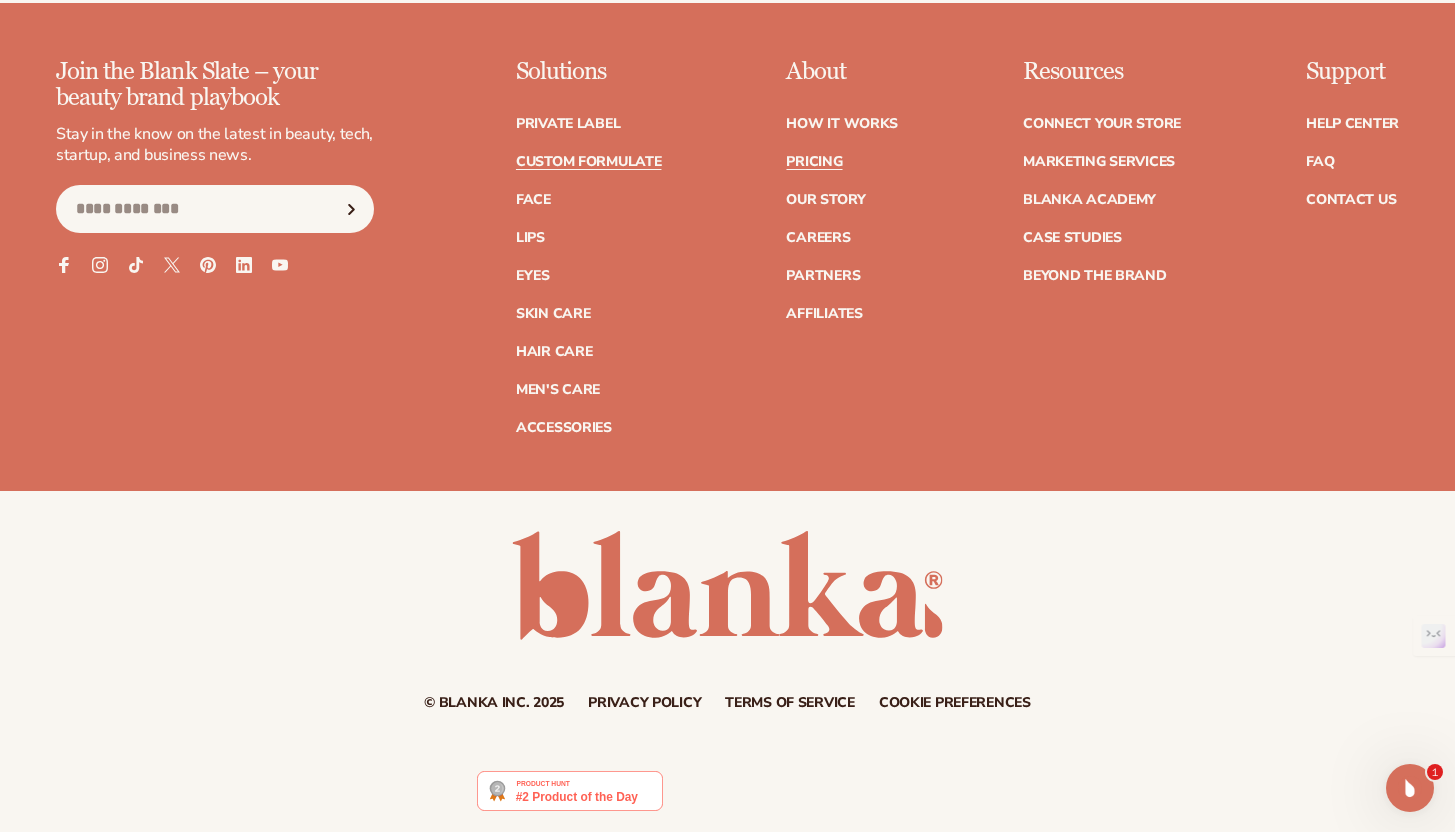 click on "Pricing" at bounding box center [814, 162] 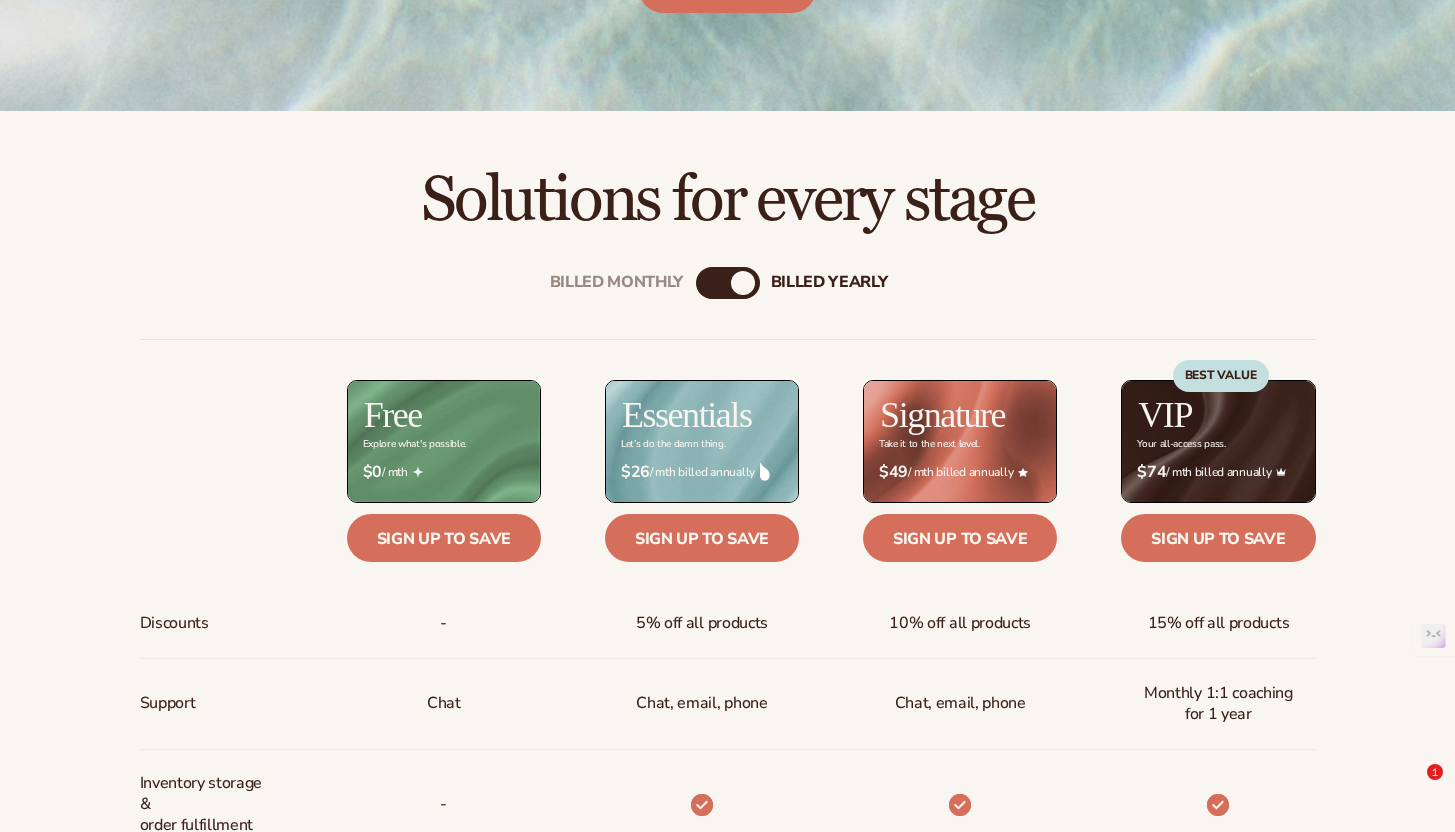scroll, scrollTop: 526, scrollLeft: 0, axis: vertical 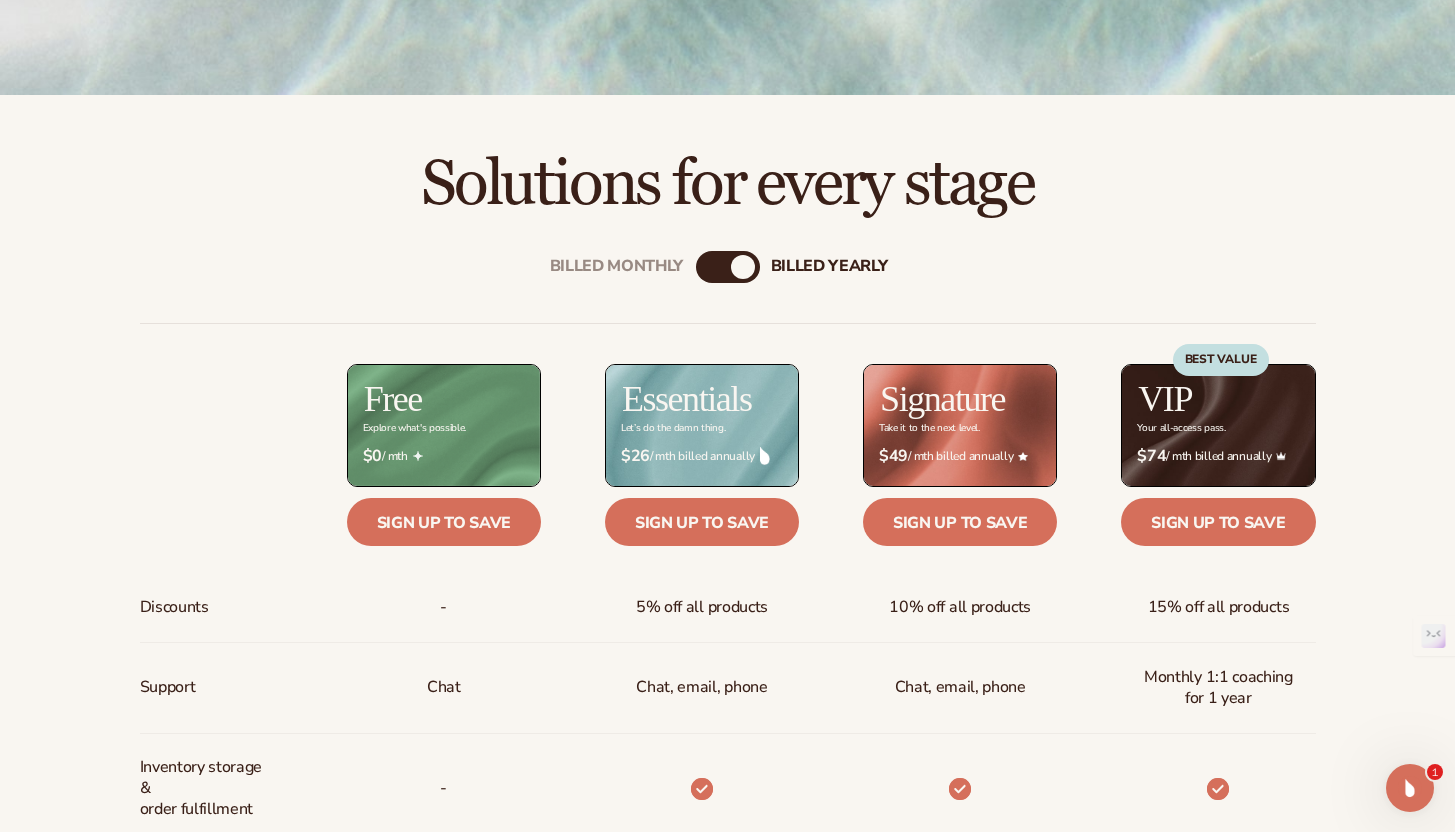 click on "billed Yearly" at bounding box center [743, 267] 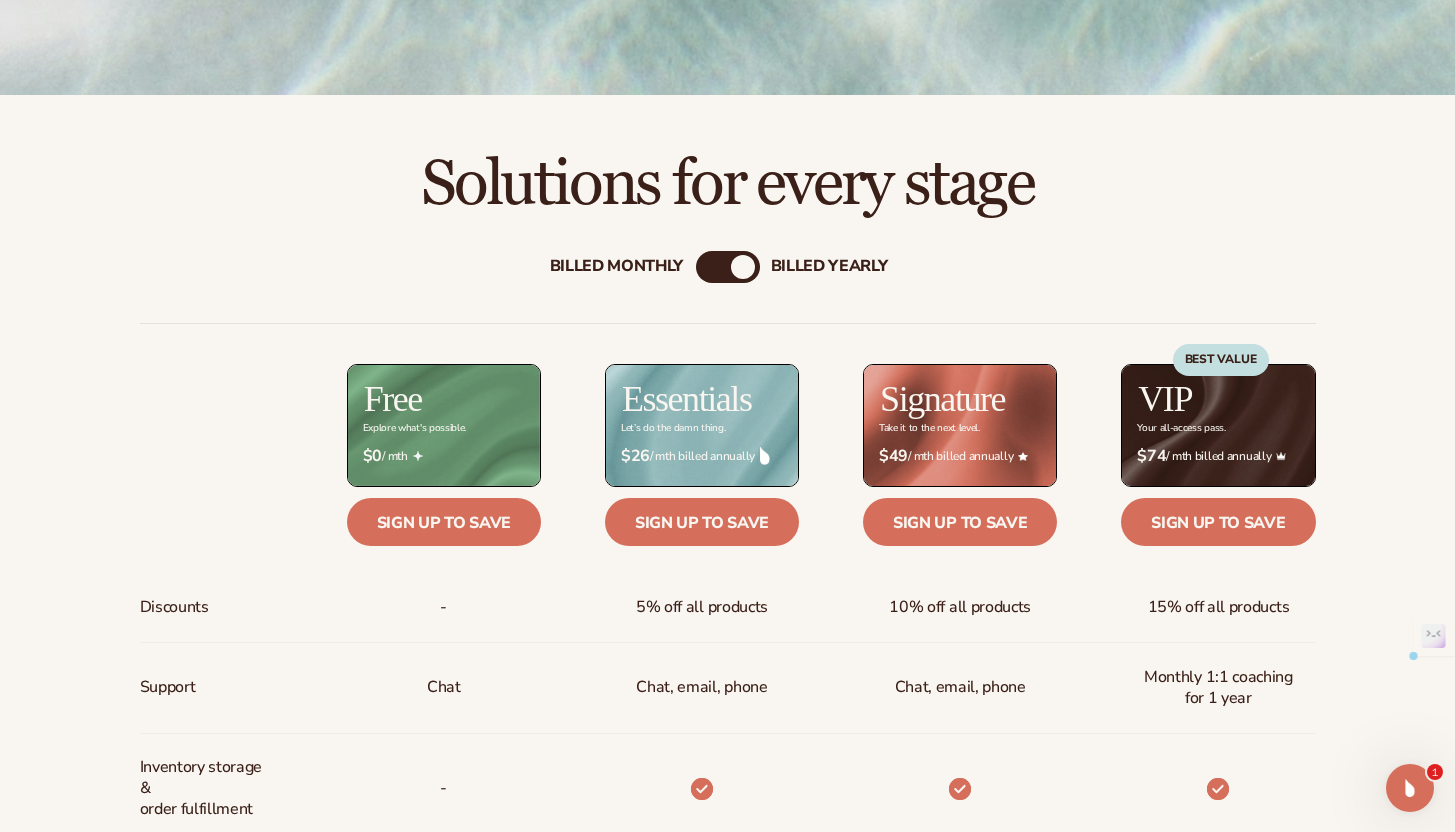 drag, startPoint x: 741, startPoint y: 267, endPoint x: 683, endPoint y: 275, distance: 58.549126 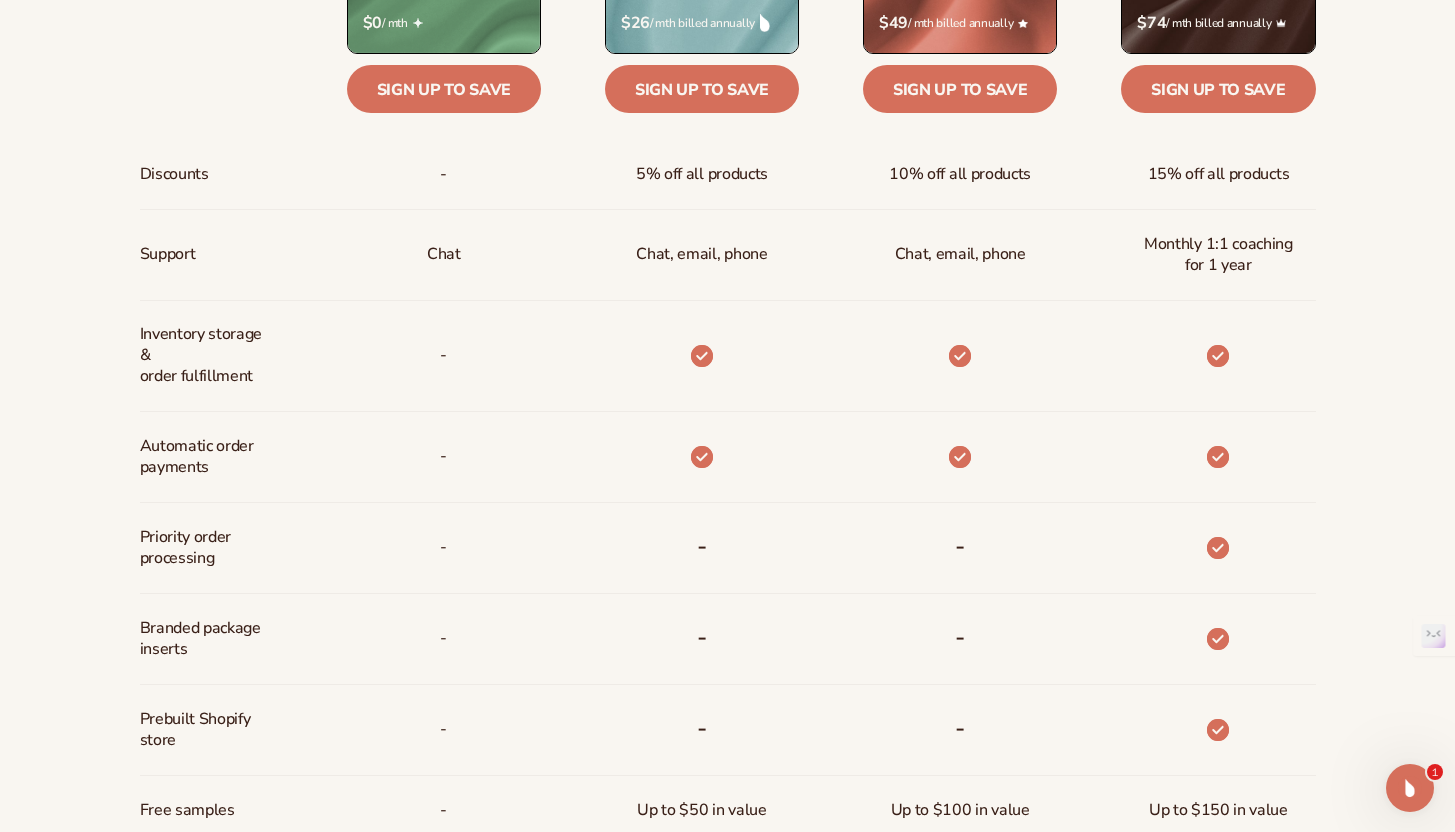 scroll, scrollTop: 963, scrollLeft: 0, axis: vertical 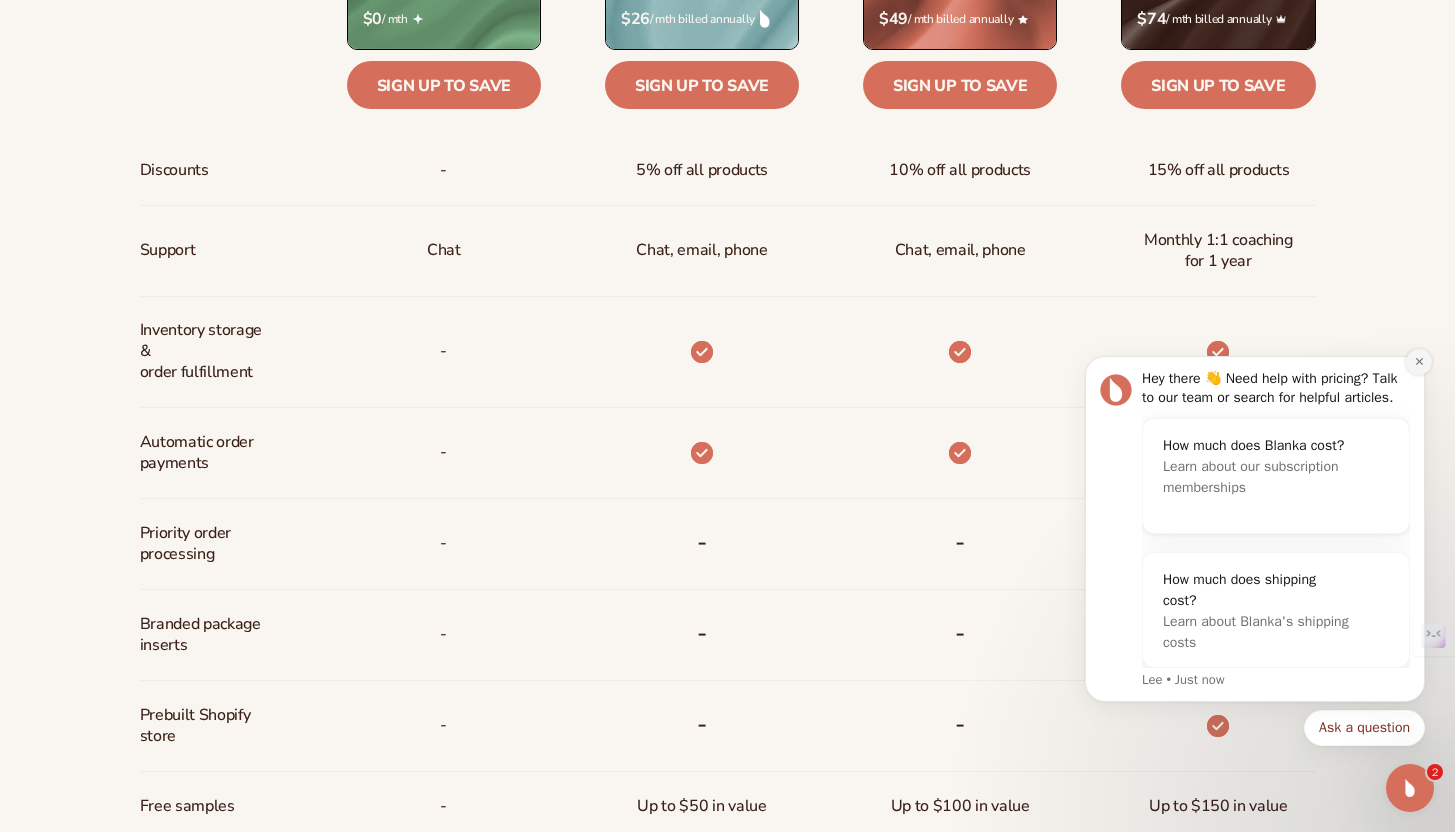 click 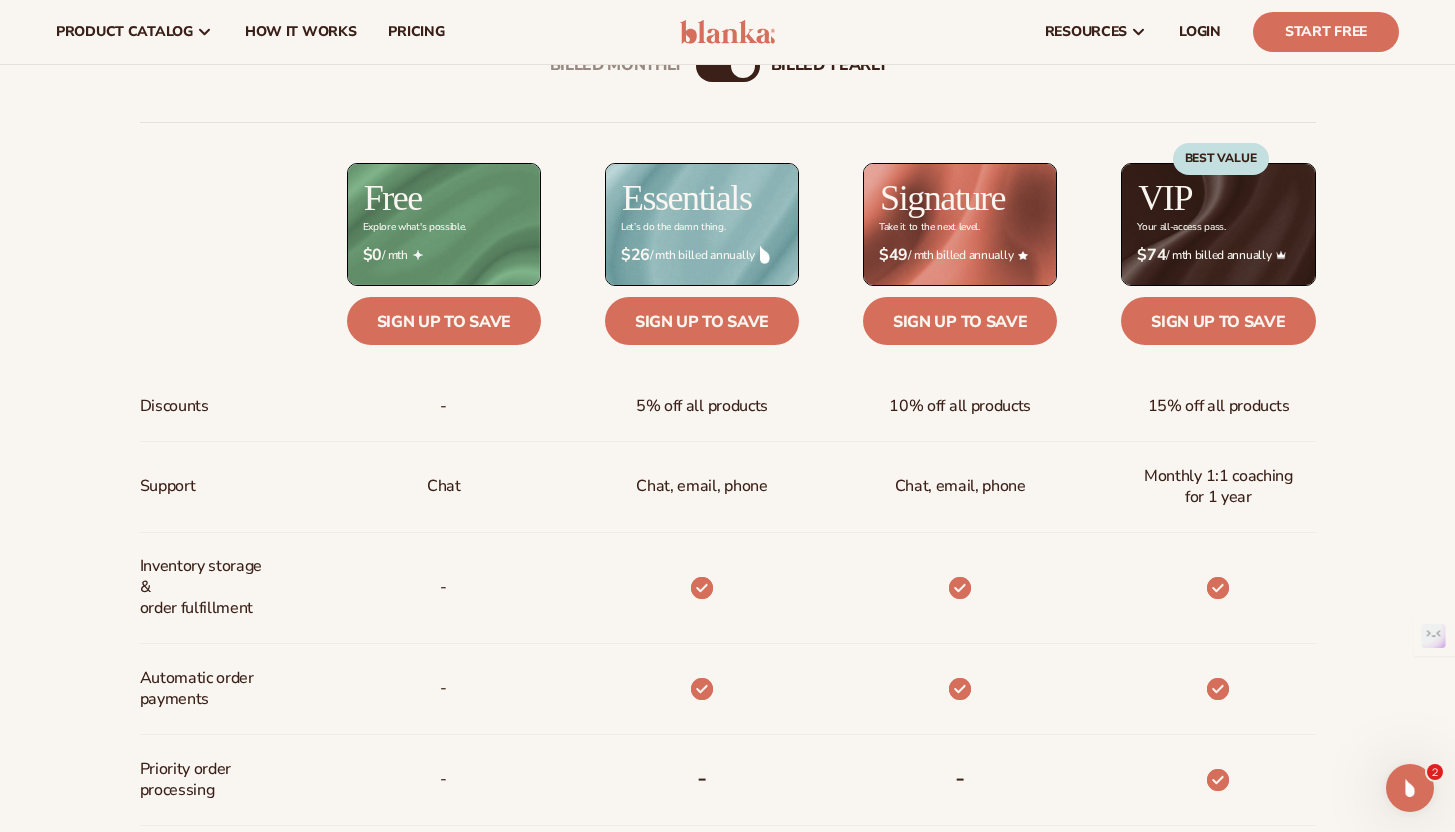scroll, scrollTop: 691, scrollLeft: 0, axis: vertical 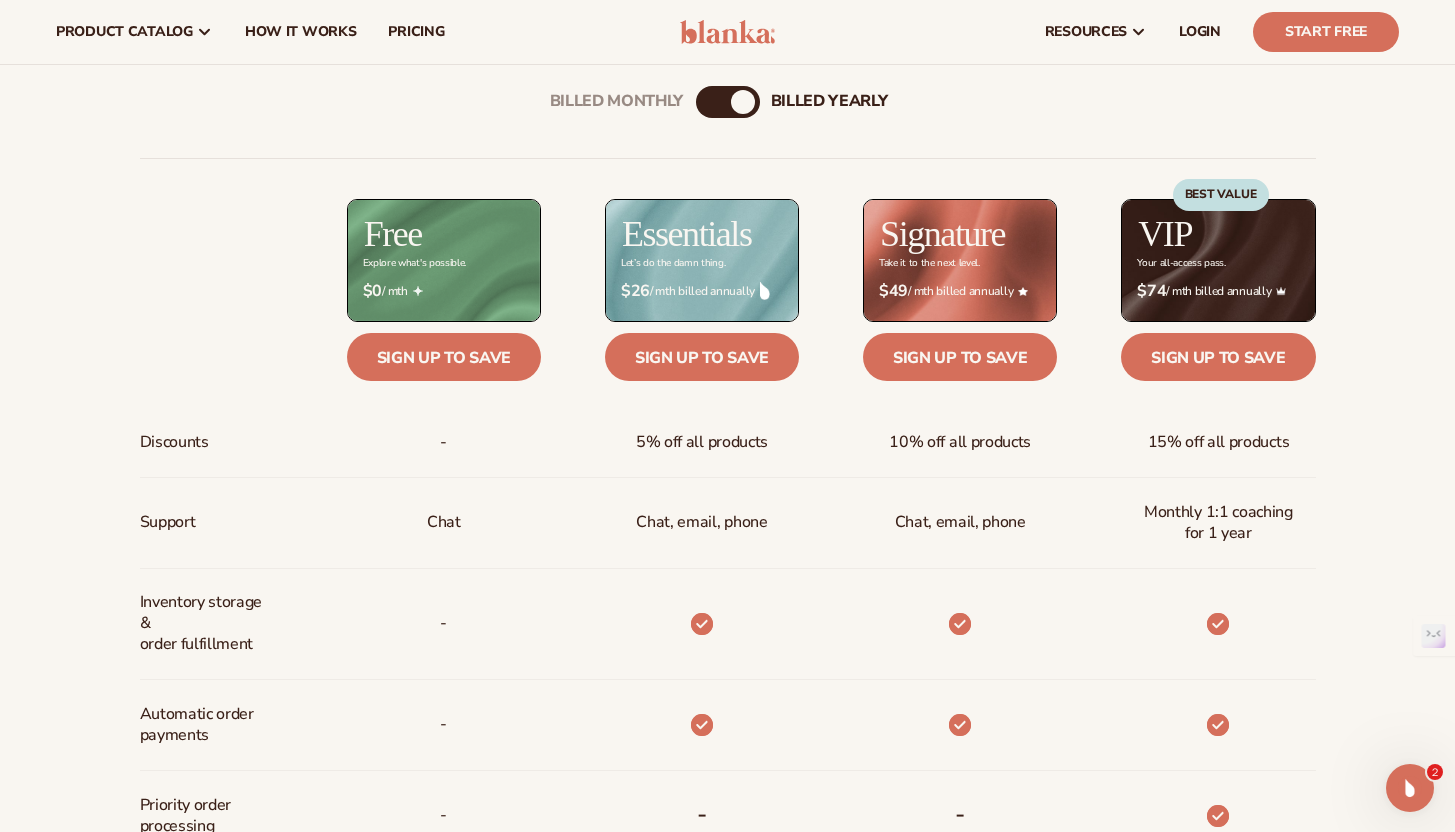 click on "billed Yearly" at bounding box center [743, 102] 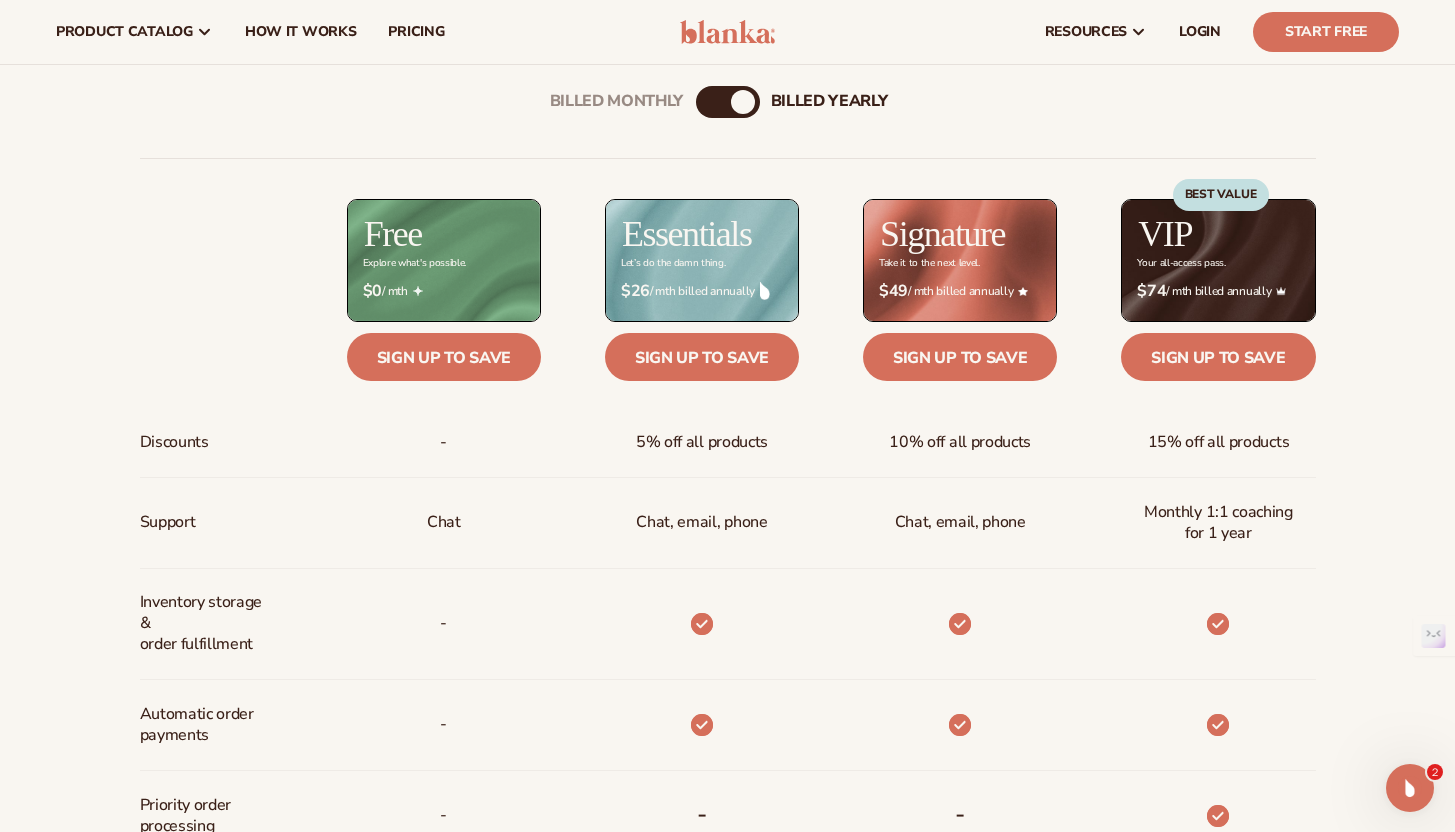 click on "billed Yearly" at bounding box center (743, 102) 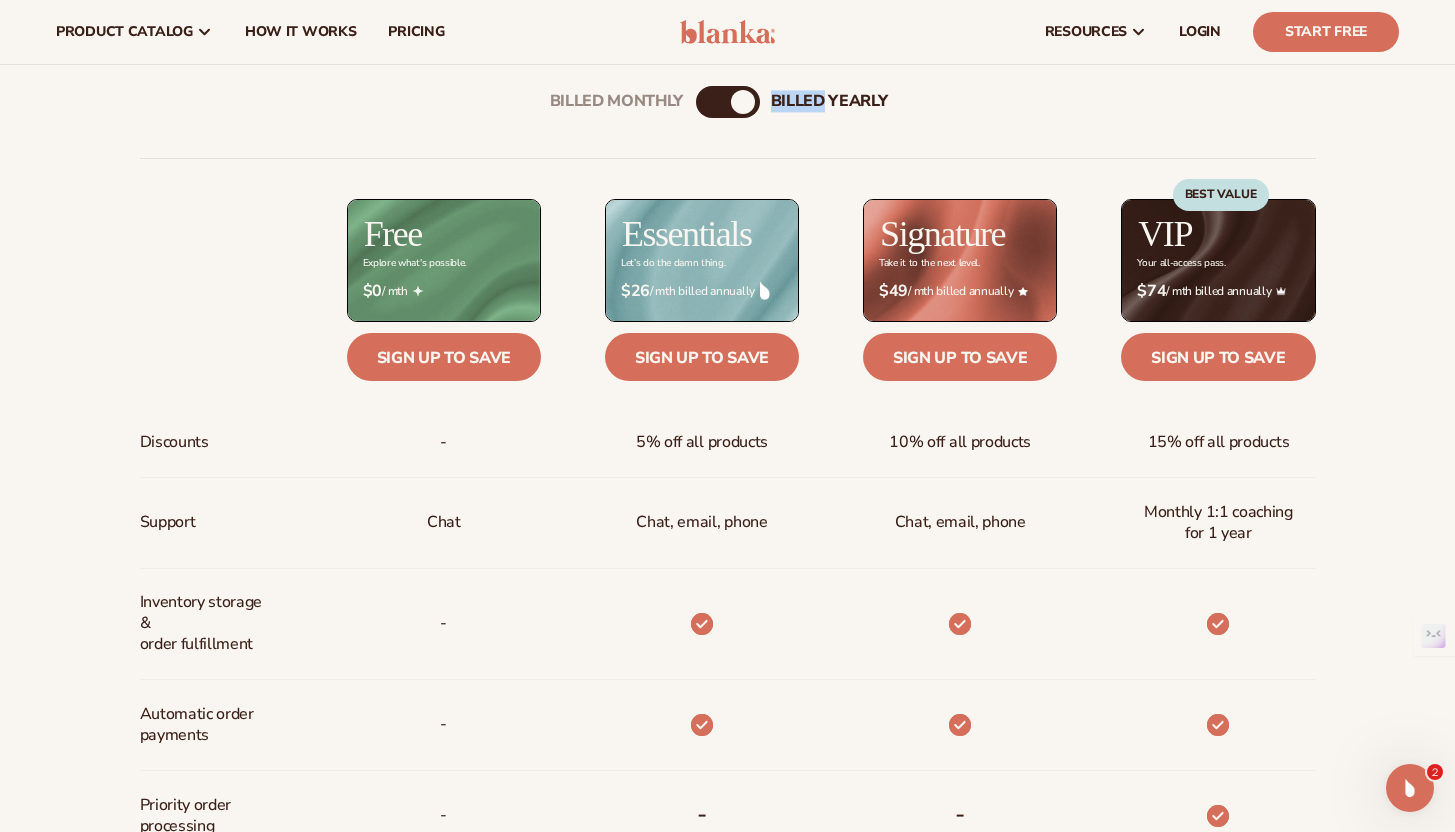 click on "billed Yearly" at bounding box center (743, 102) 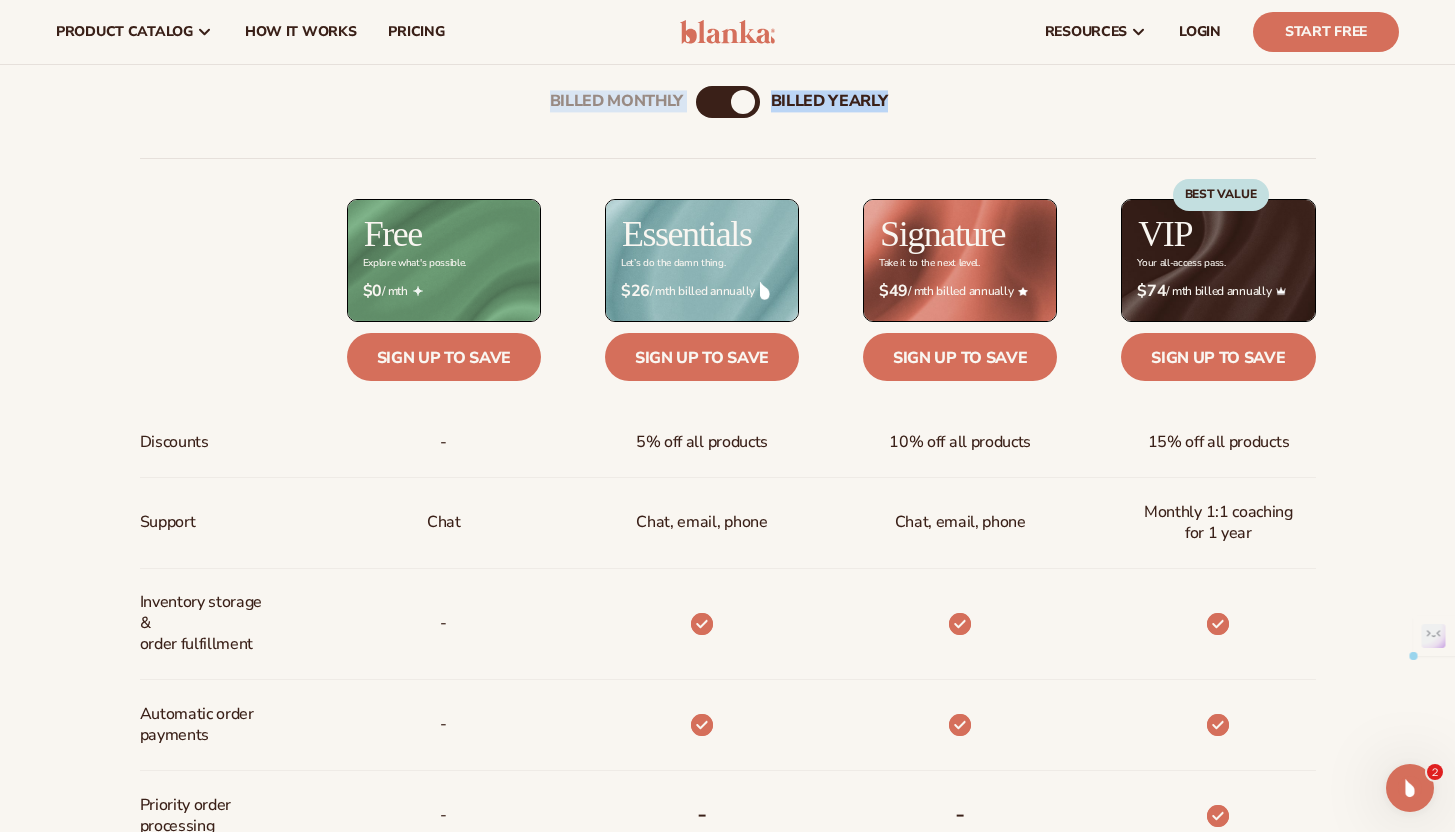 drag, startPoint x: 731, startPoint y: 101, endPoint x: 700, endPoint y: 101, distance: 31 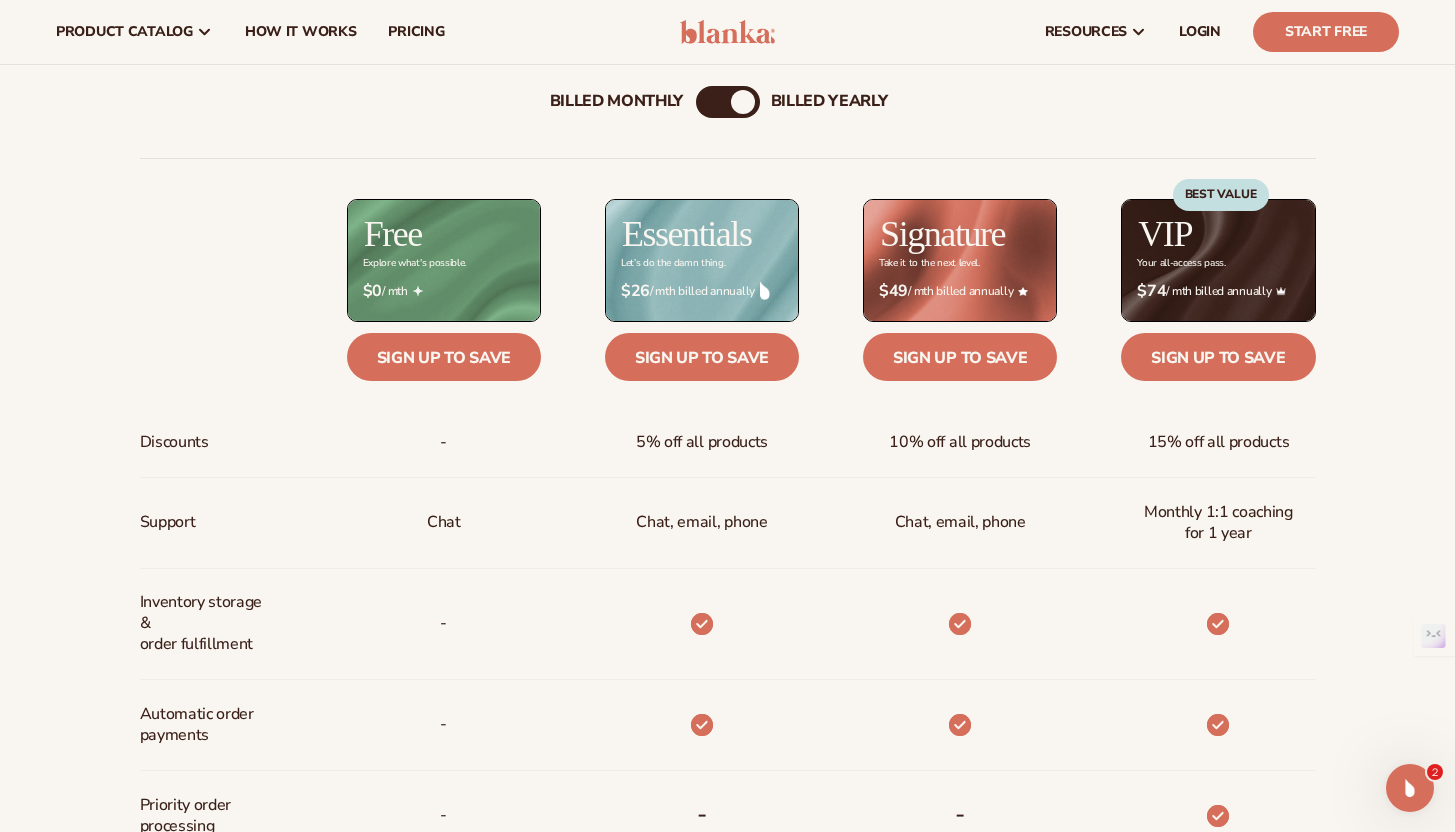 click on "Billed Monthly" at bounding box center (617, 101) 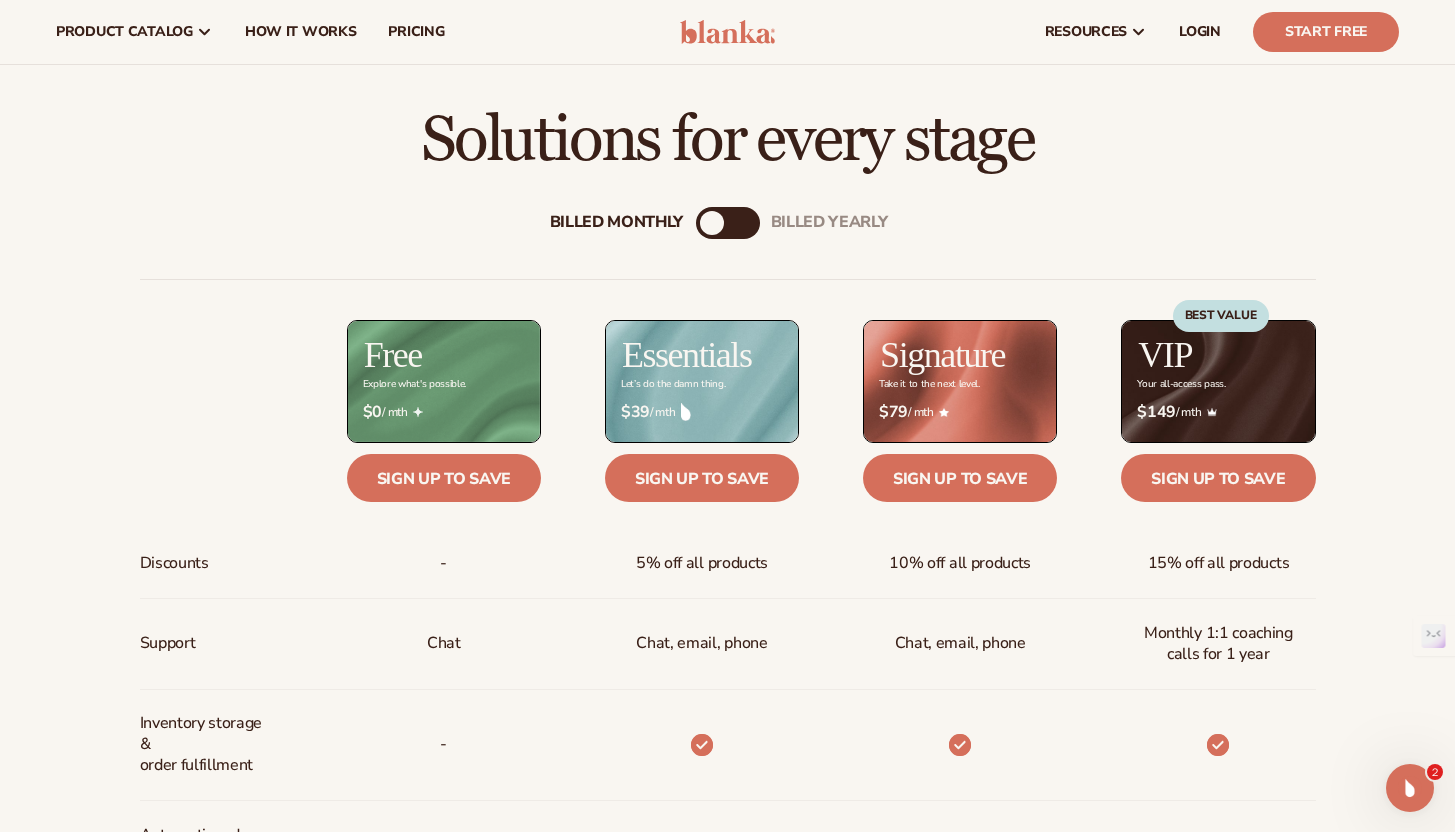 scroll, scrollTop: 558, scrollLeft: 0, axis: vertical 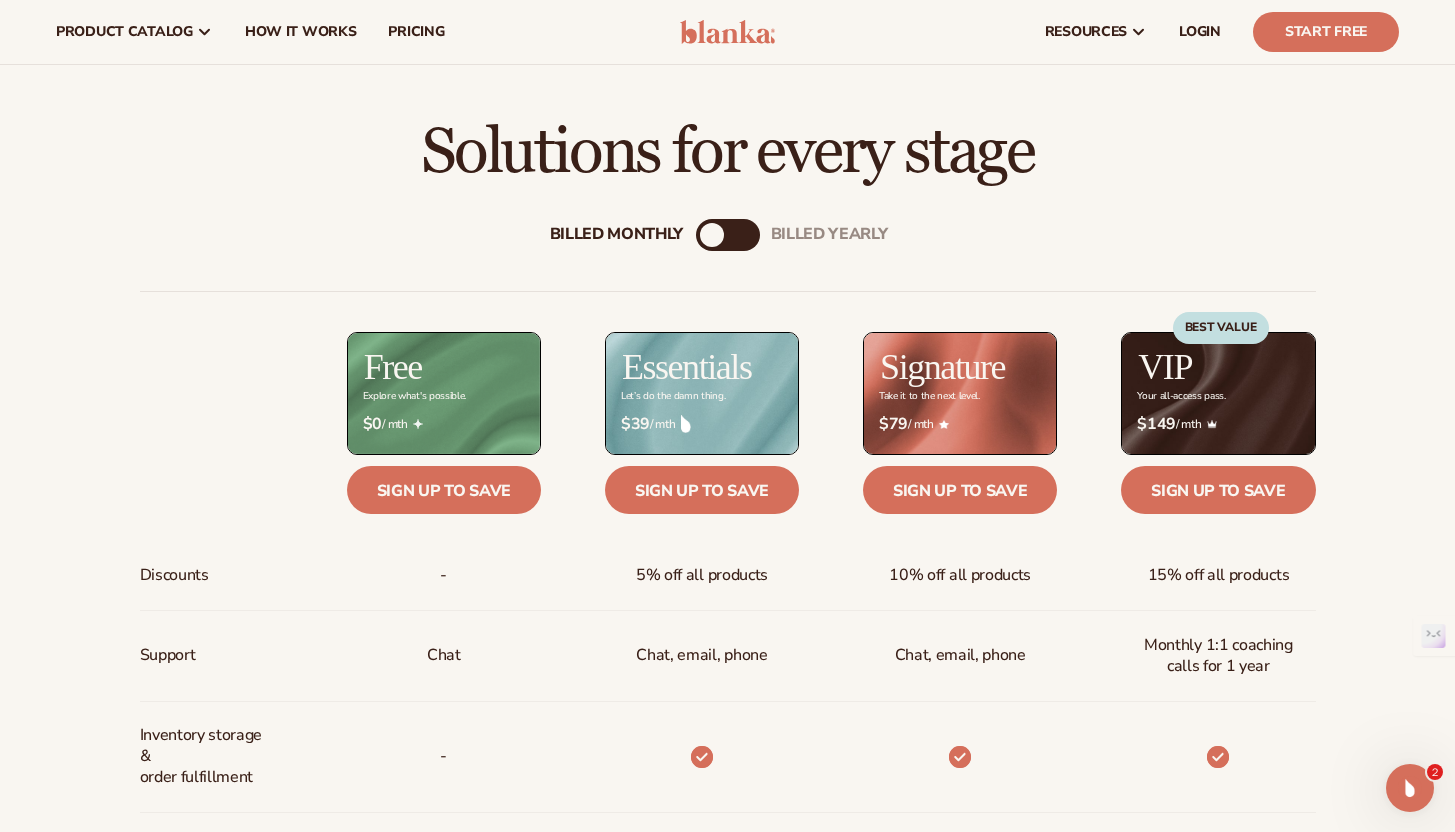 click on "Billed Monthly
billed Yearly" at bounding box center [728, 235] 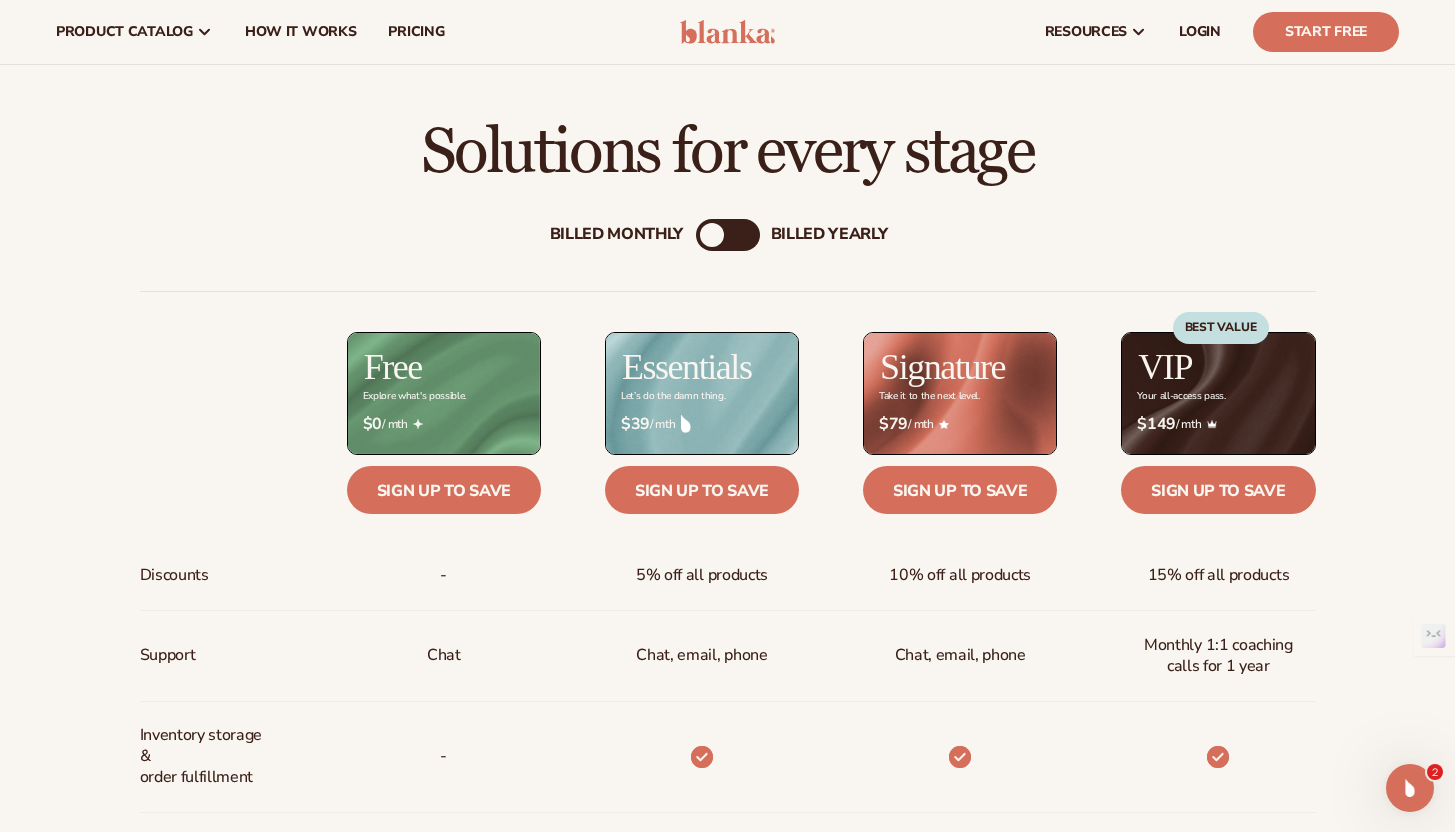 click on "billed Yearly" at bounding box center [829, 234] 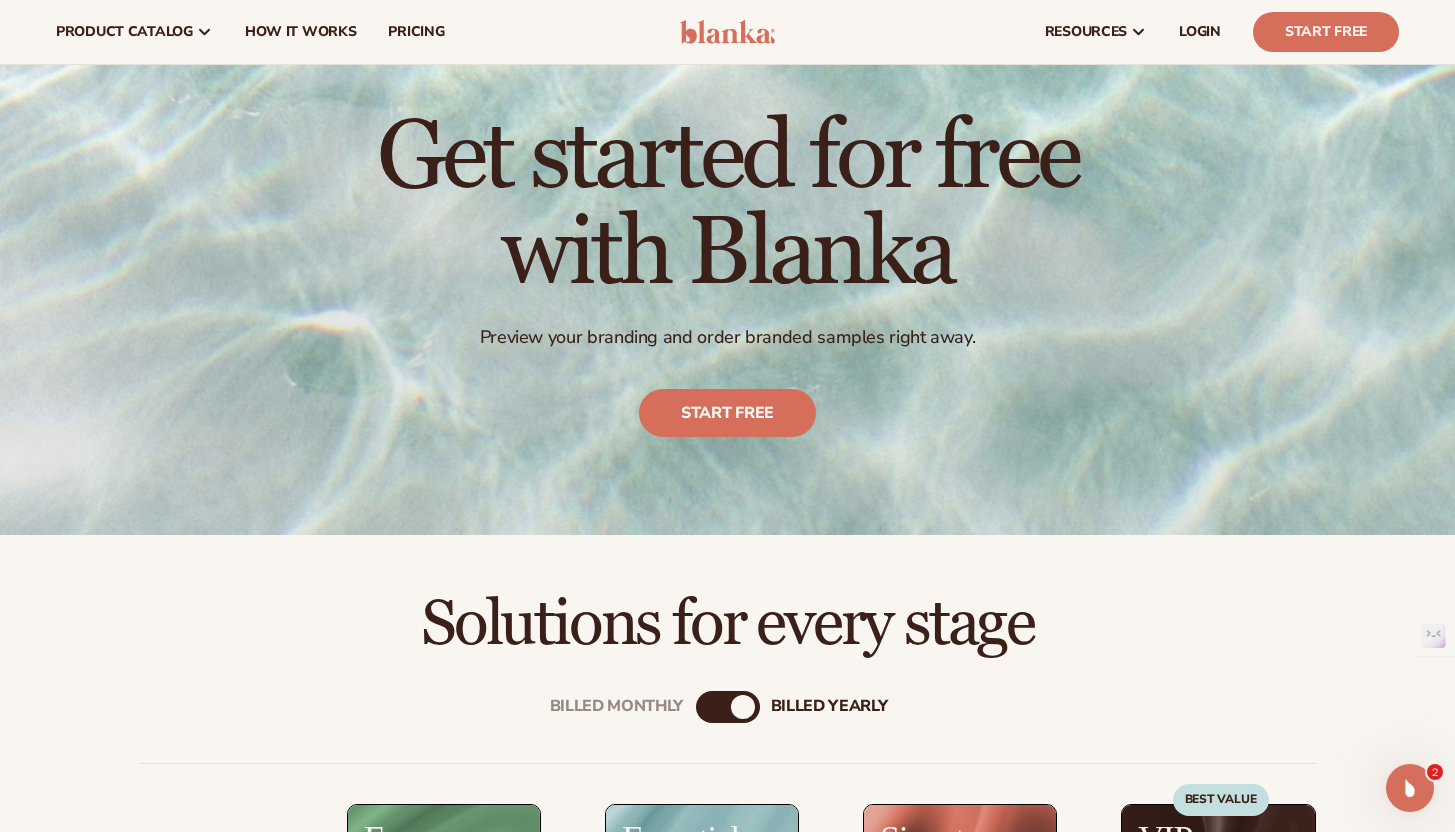 scroll, scrollTop: 0, scrollLeft: 0, axis: both 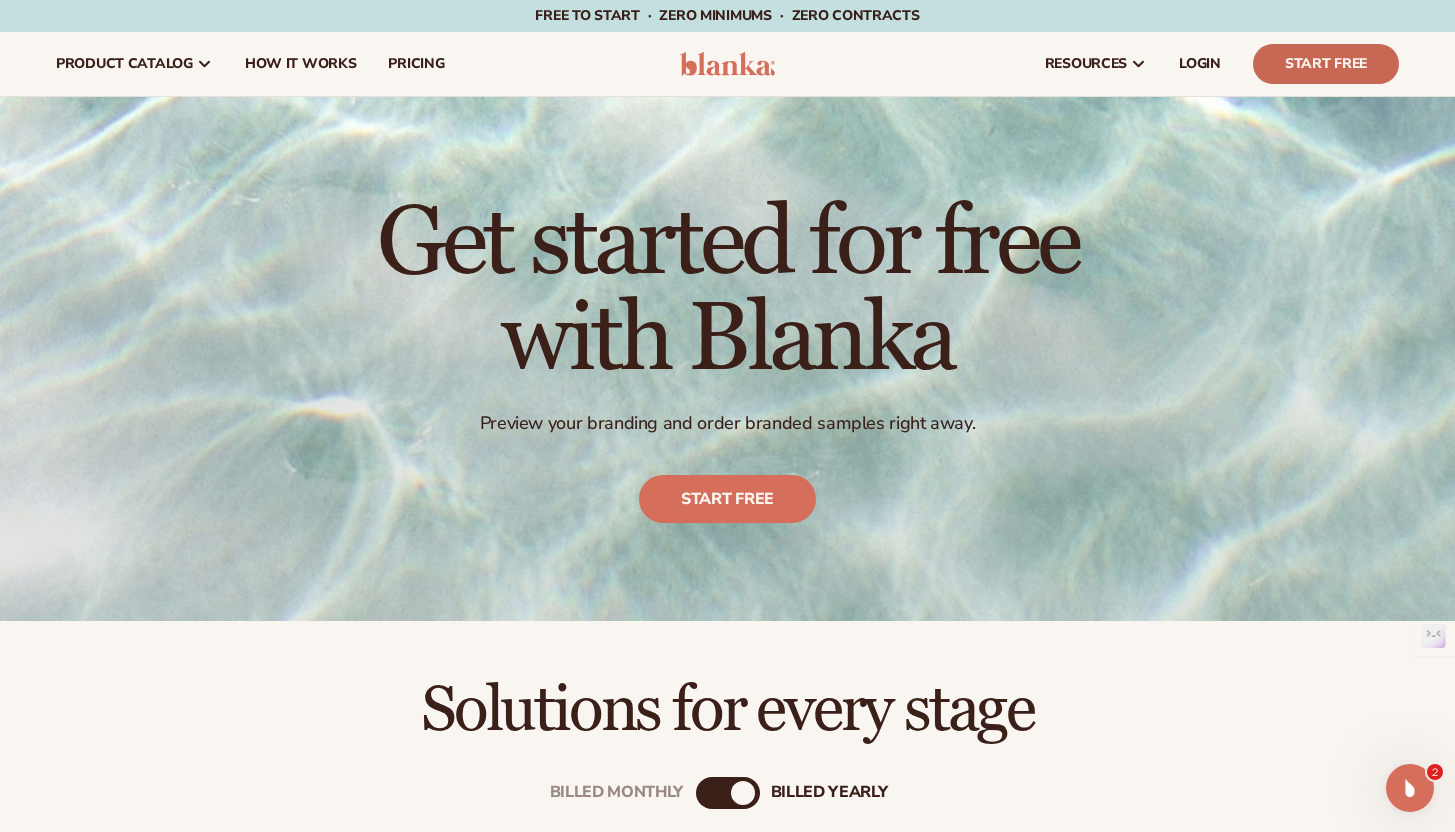 click on "Start Free" at bounding box center [1326, 64] 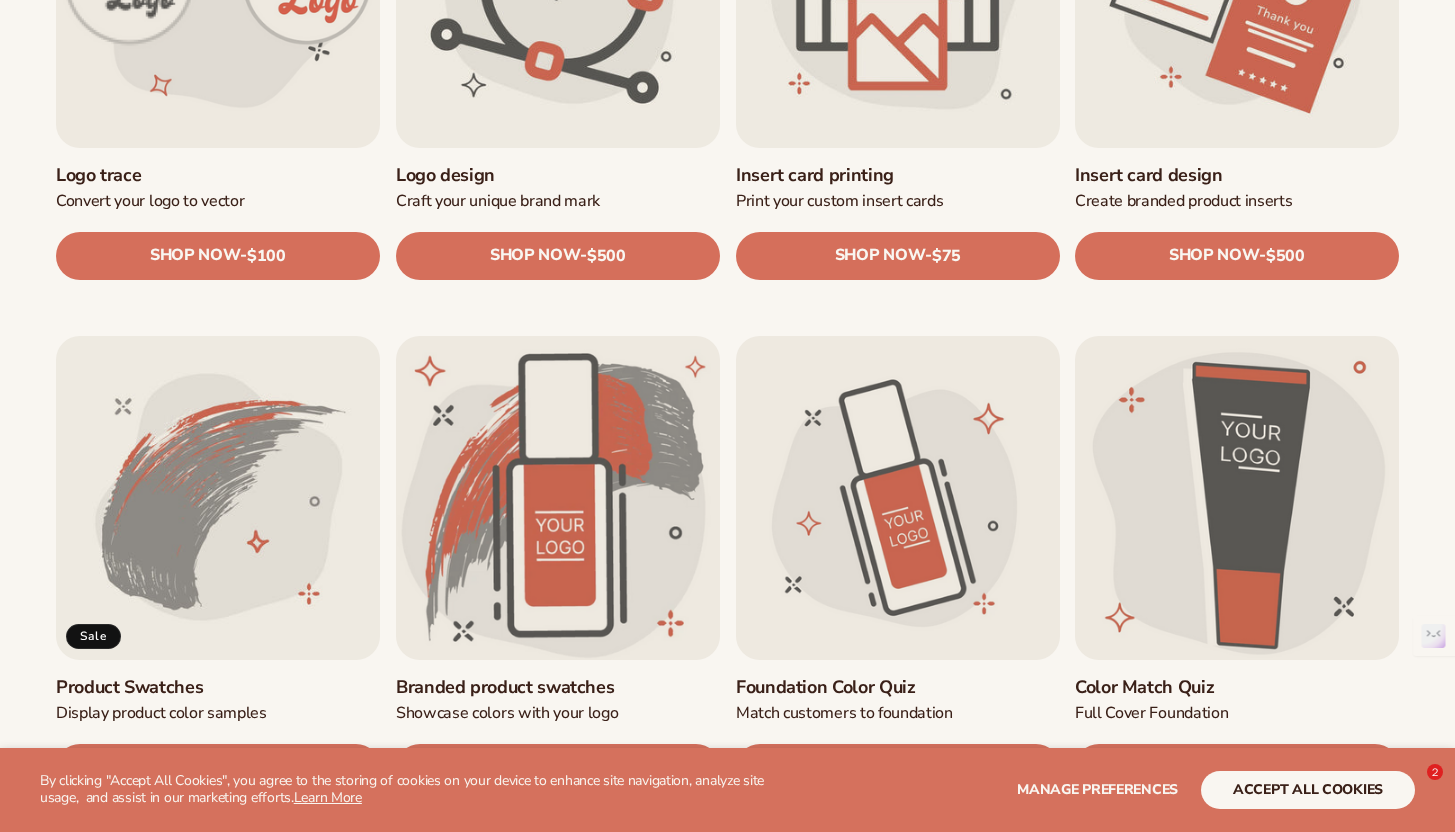 scroll, scrollTop: 890, scrollLeft: 0, axis: vertical 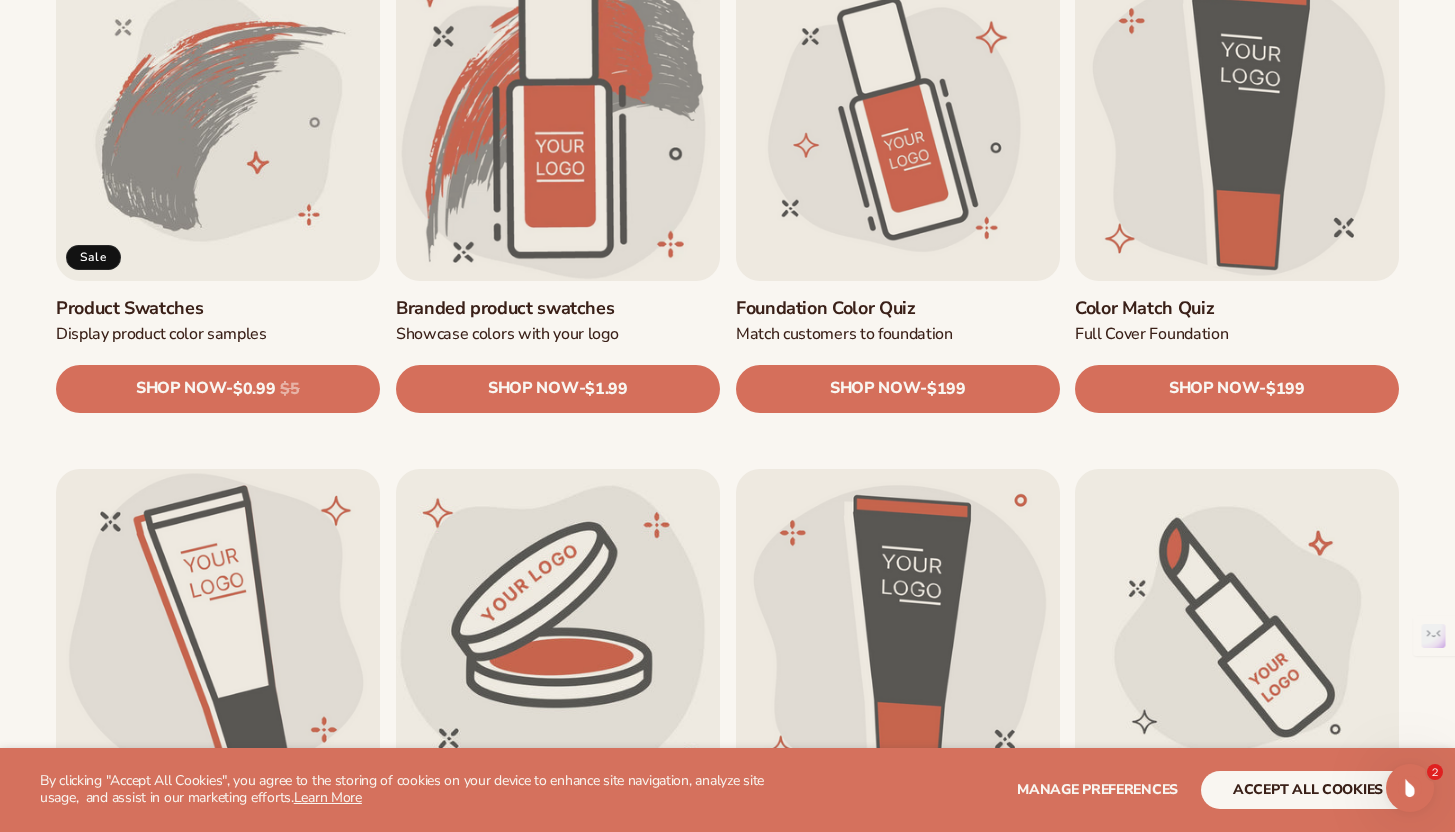 click on "Foundation Color Quiz" at bounding box center (898, 308) 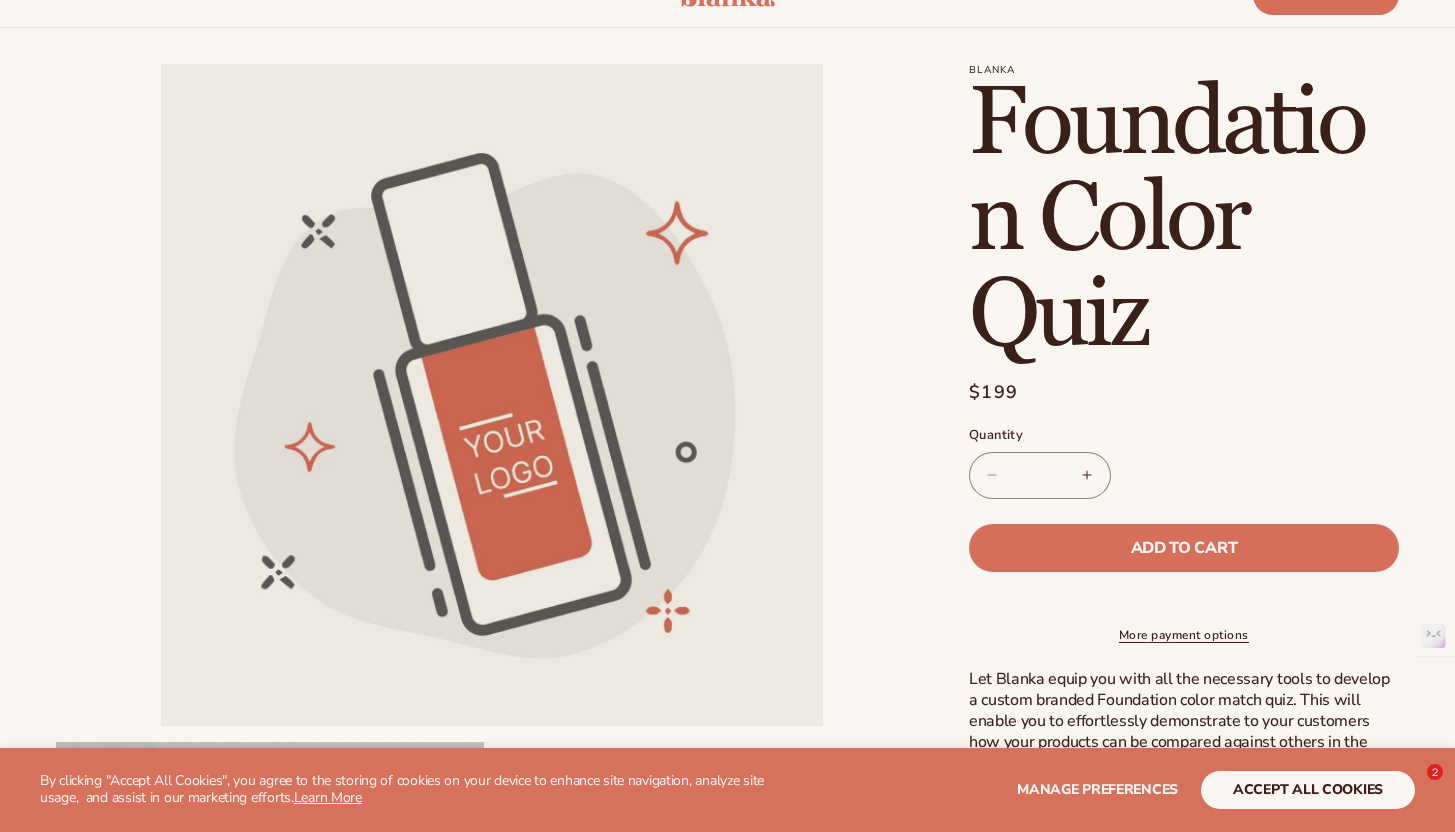 scroll, scrollTop: 155, scrollLeft: 0, axis: vertical 